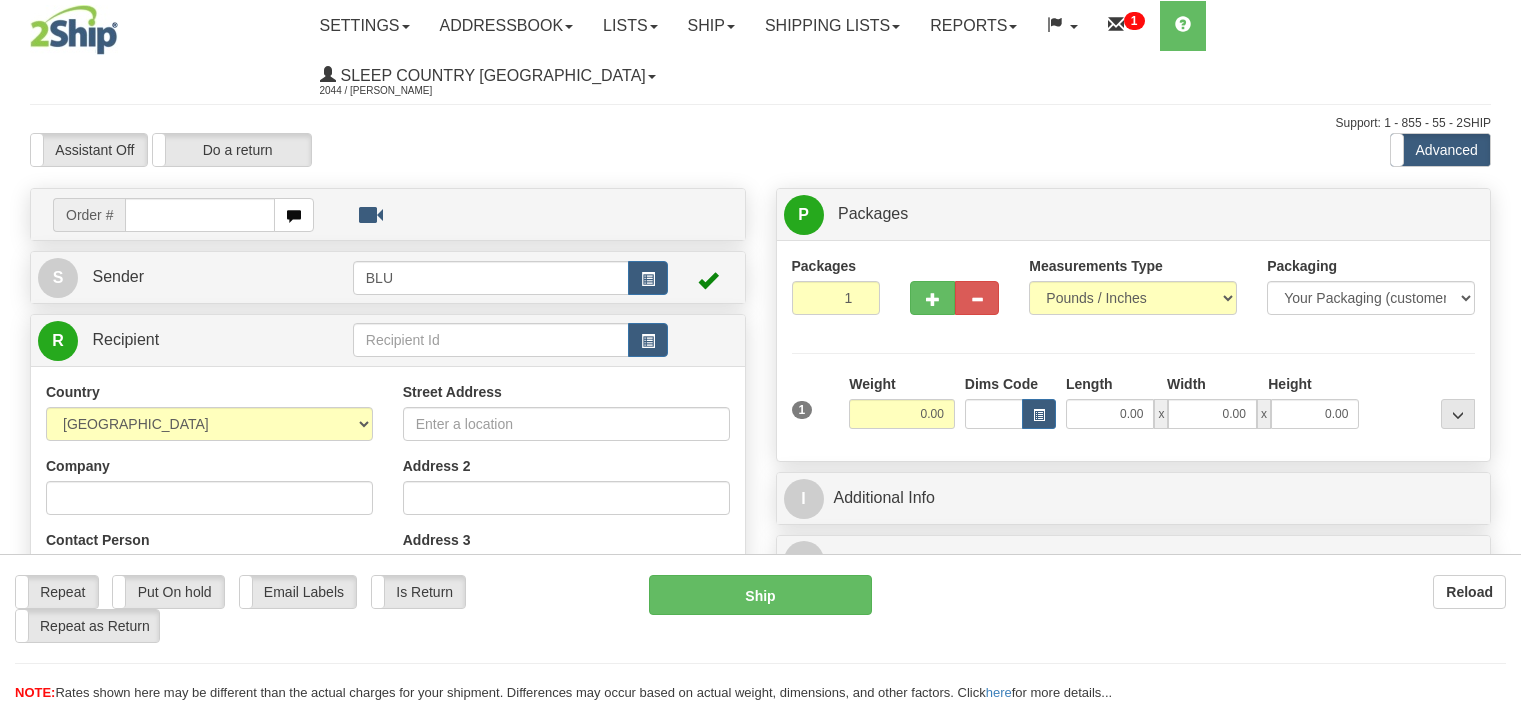 scroll, scrollTop: 0, scrollLeft: 0, axis: both 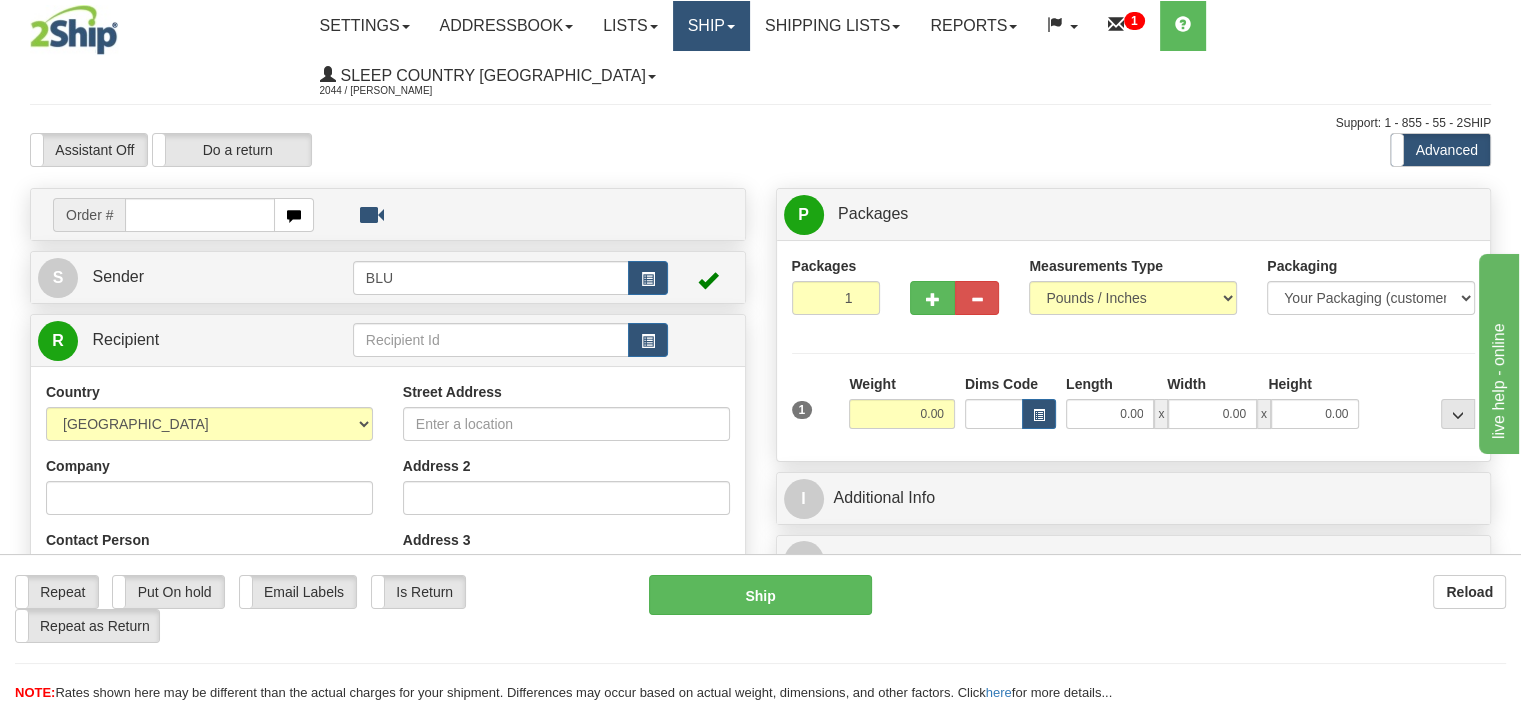 click on "Ship" at bounding box center [711, 26] 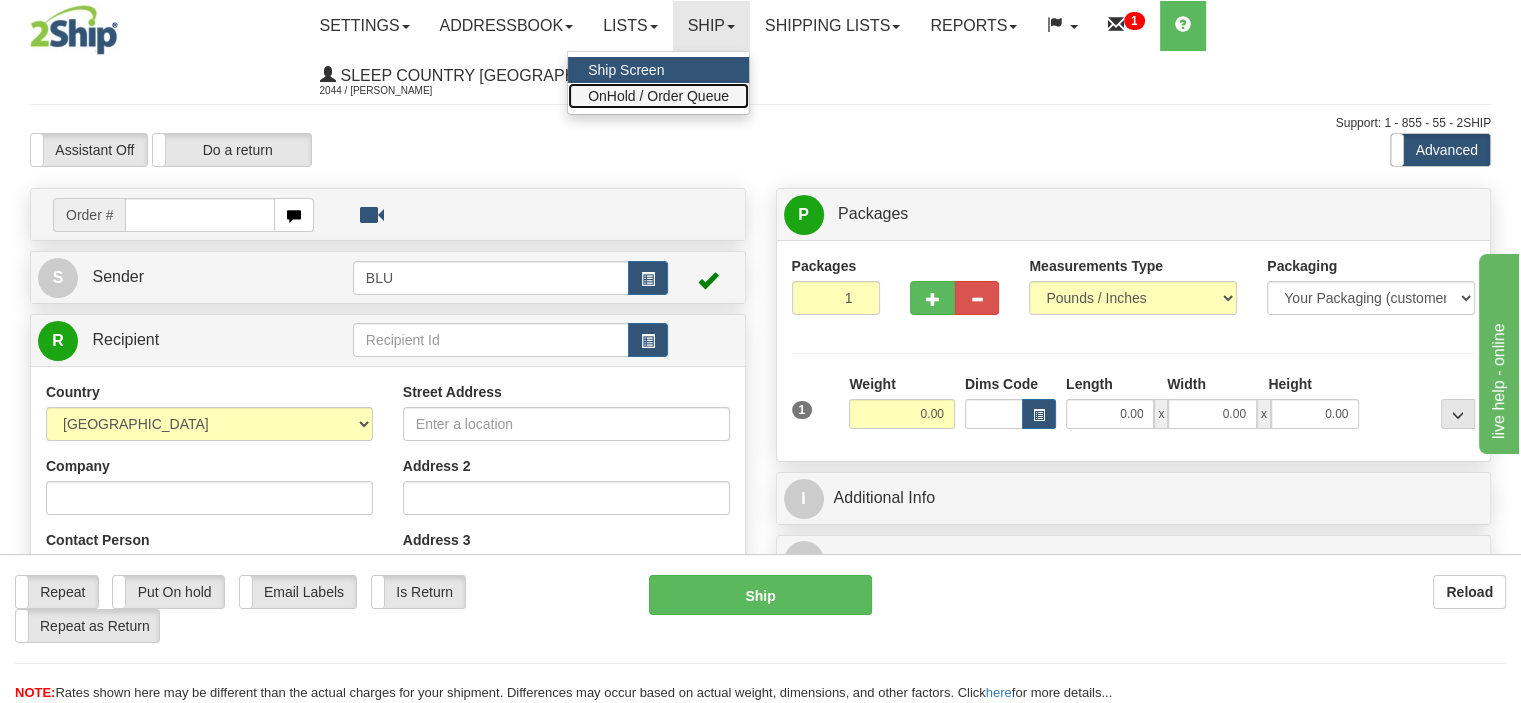 click on "OnHold / Order Queue" at bounding box center [658, 96] 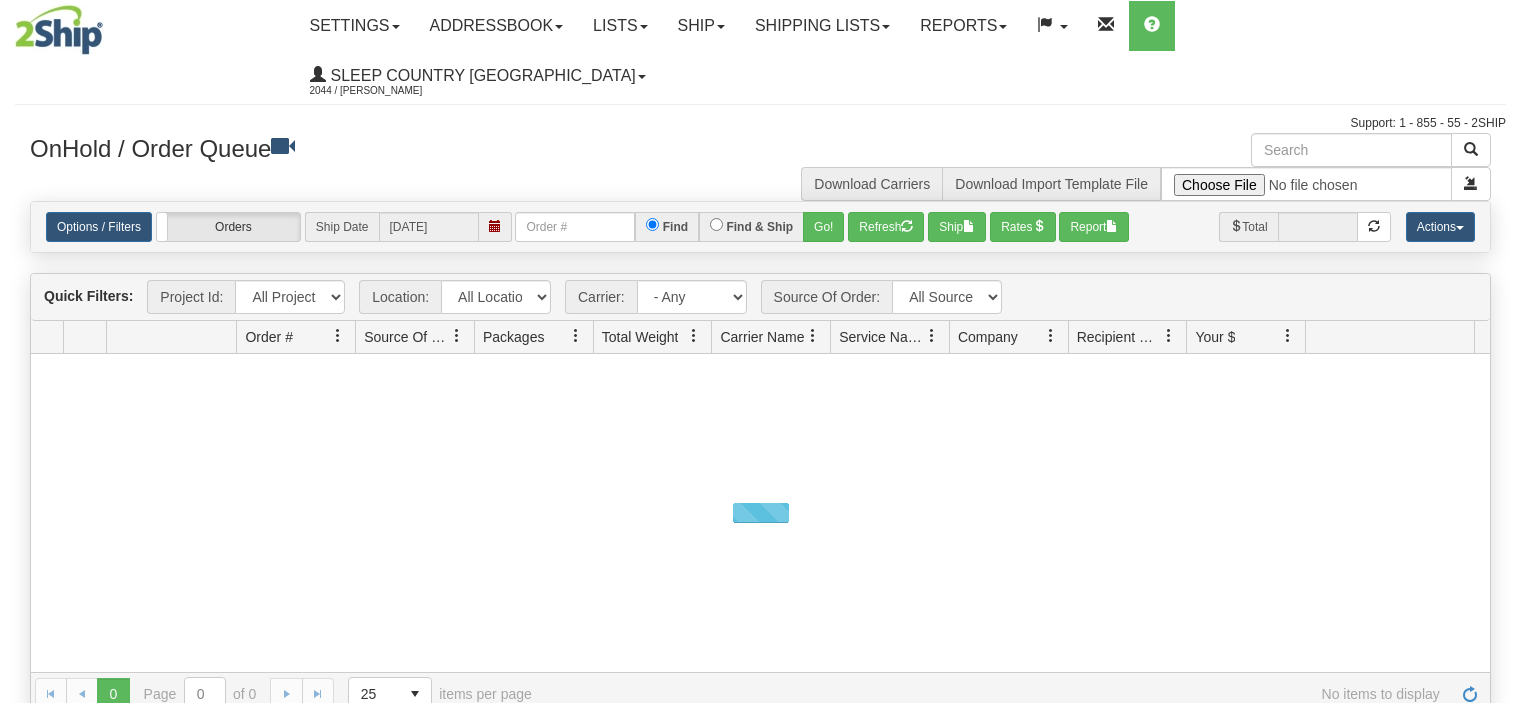 scroll, scrollTop: 0, scrollLeft: 0, axis: both 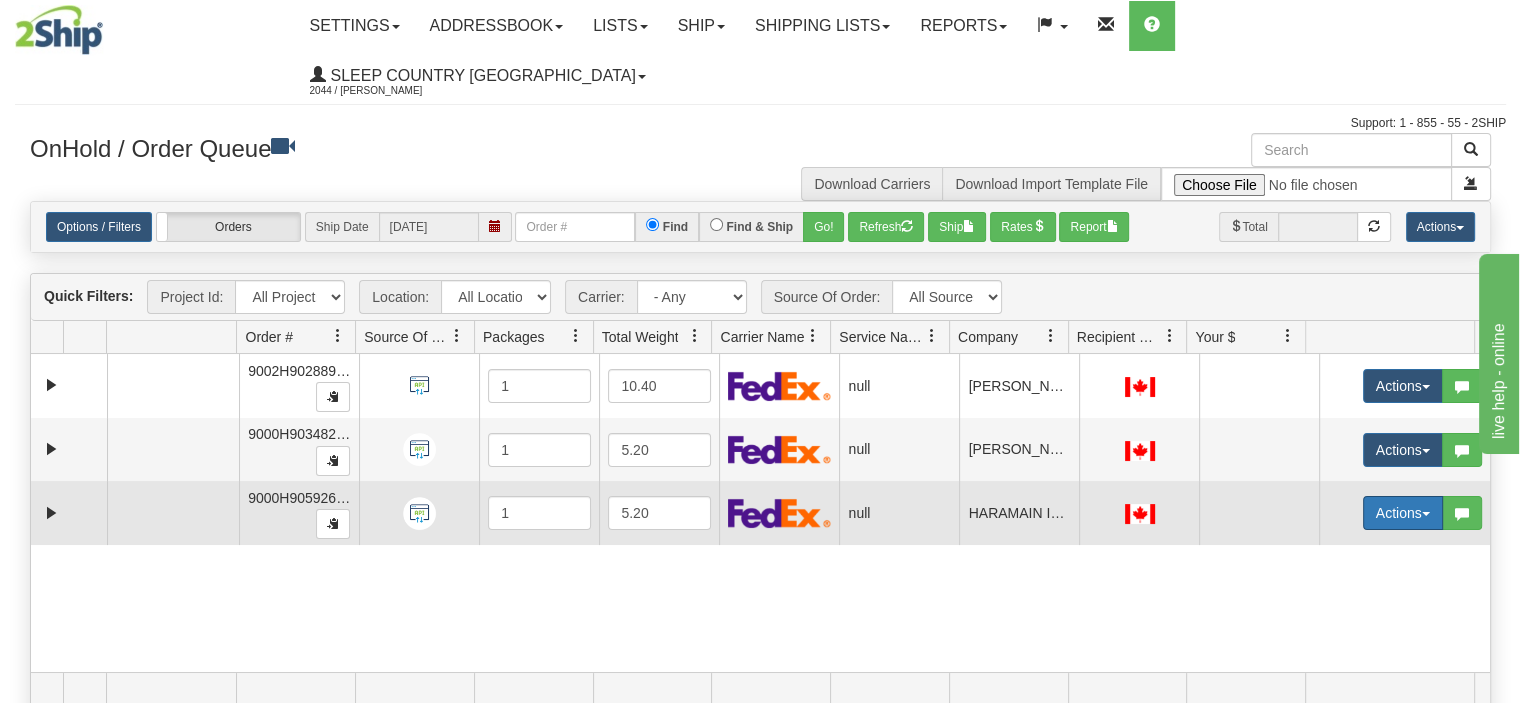 click on "Actions" at bounding box center (1403, 513) 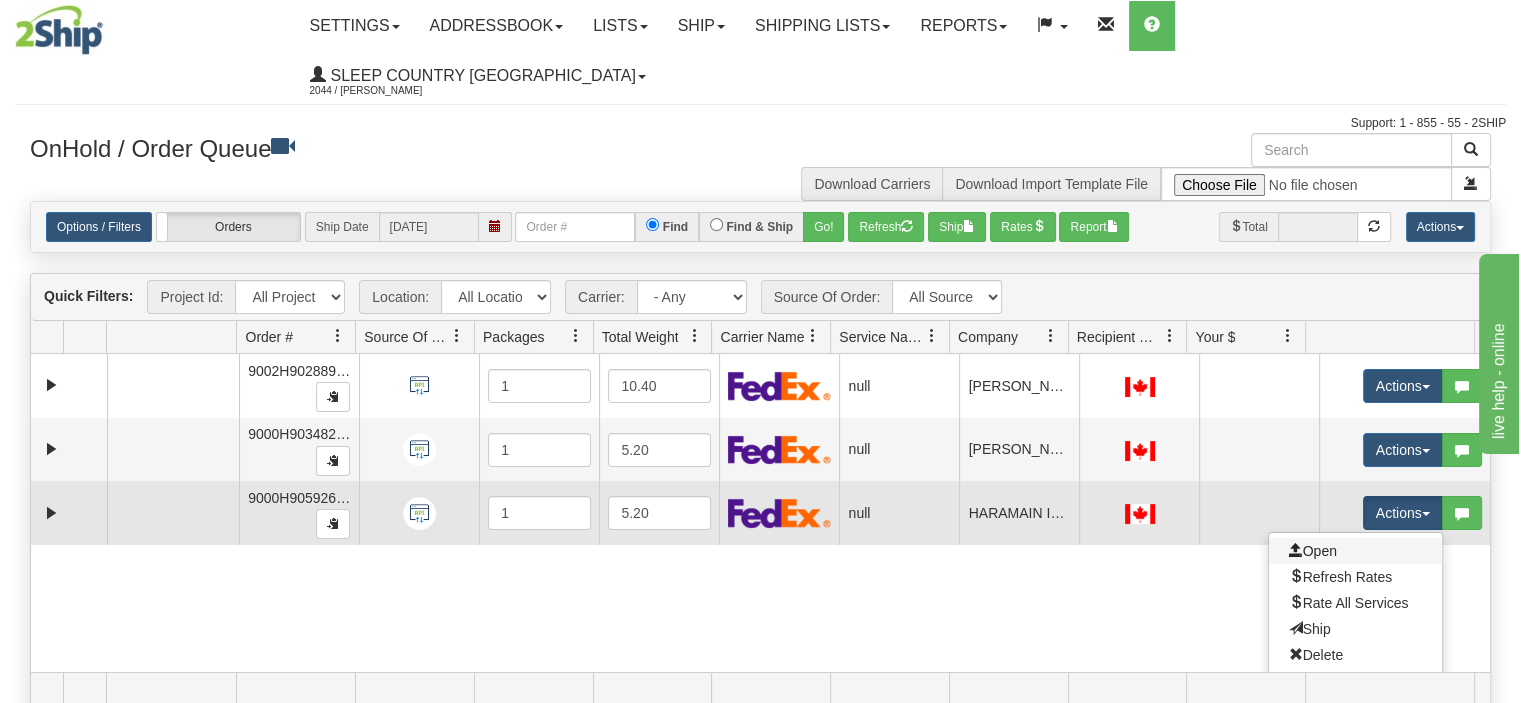 click on "Open" at bounding box center [1355, 551] 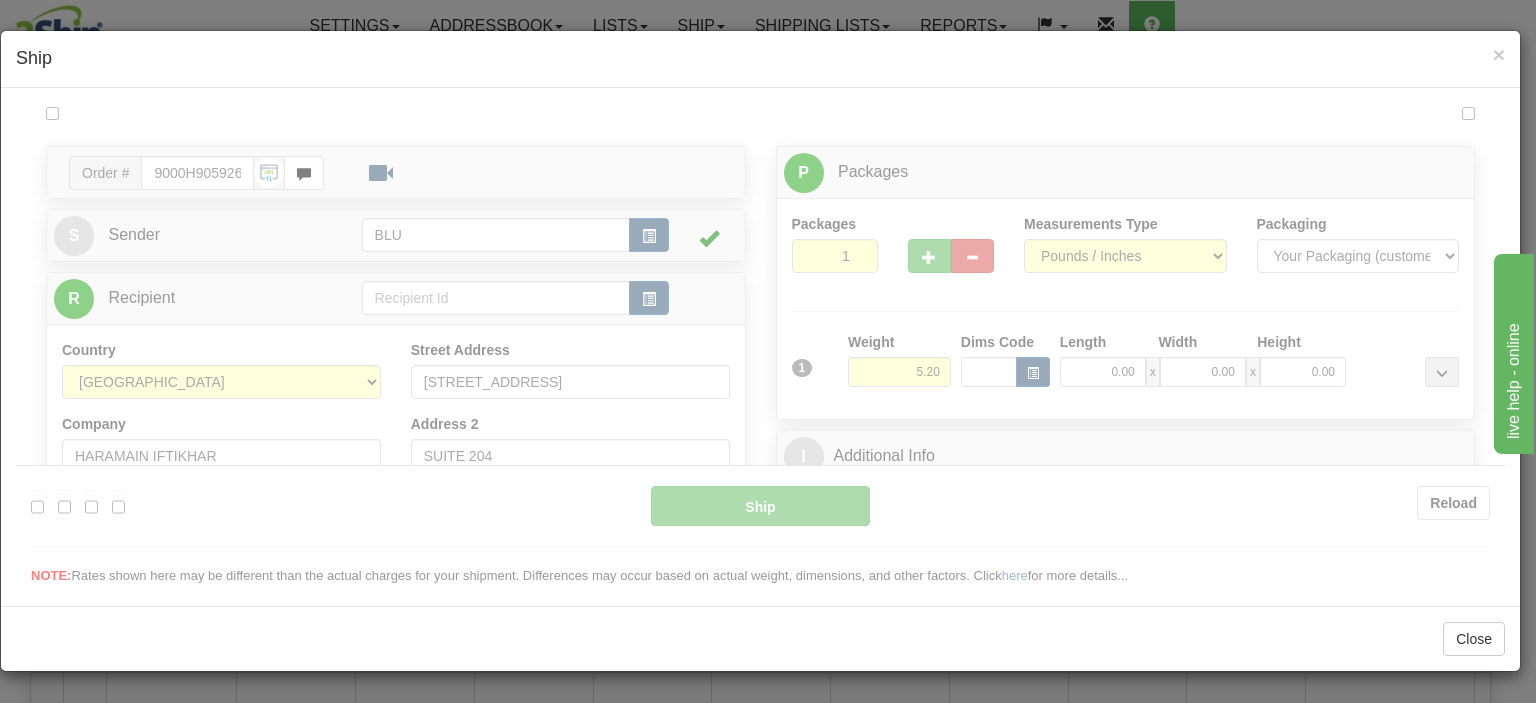 scroll, scrollTop: 0, scrollLeft: 0, axis: both 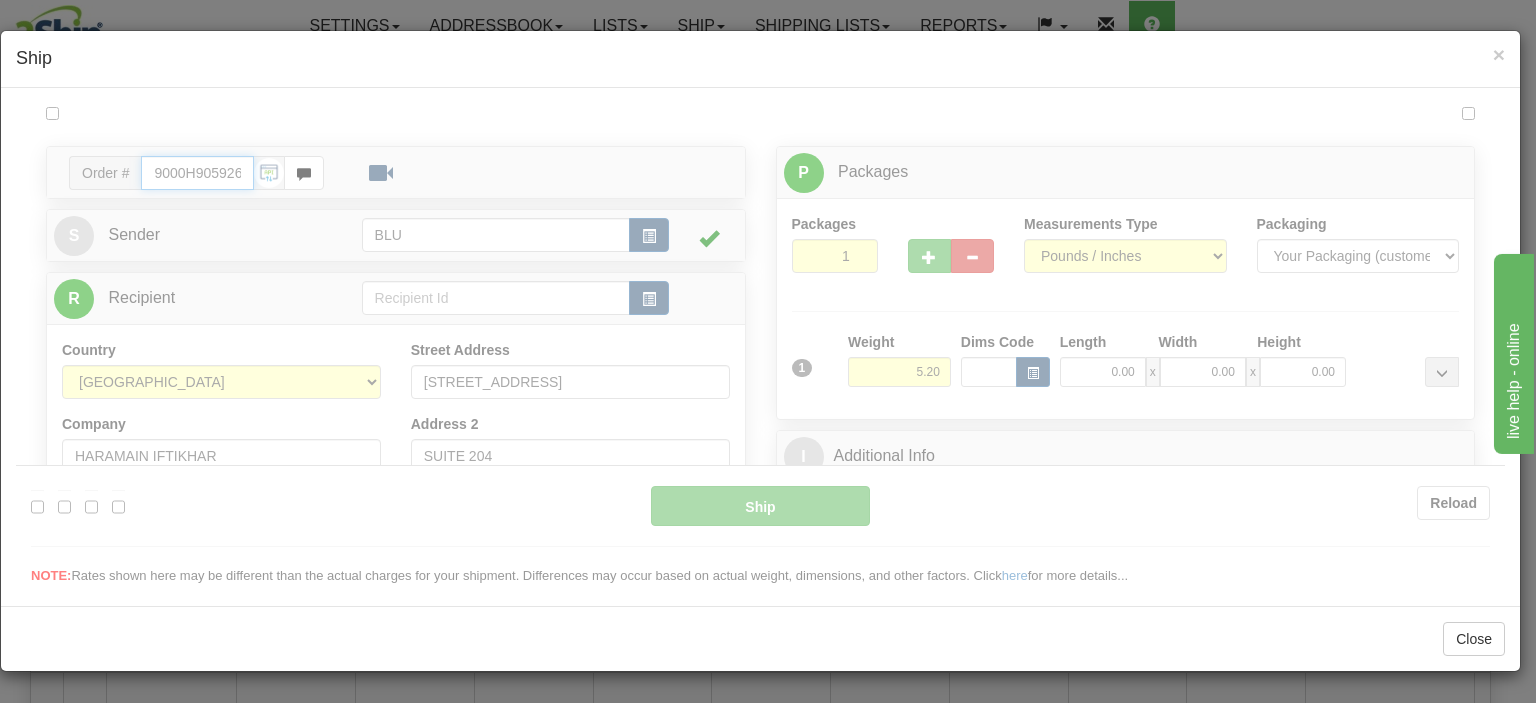 type on "10:10" 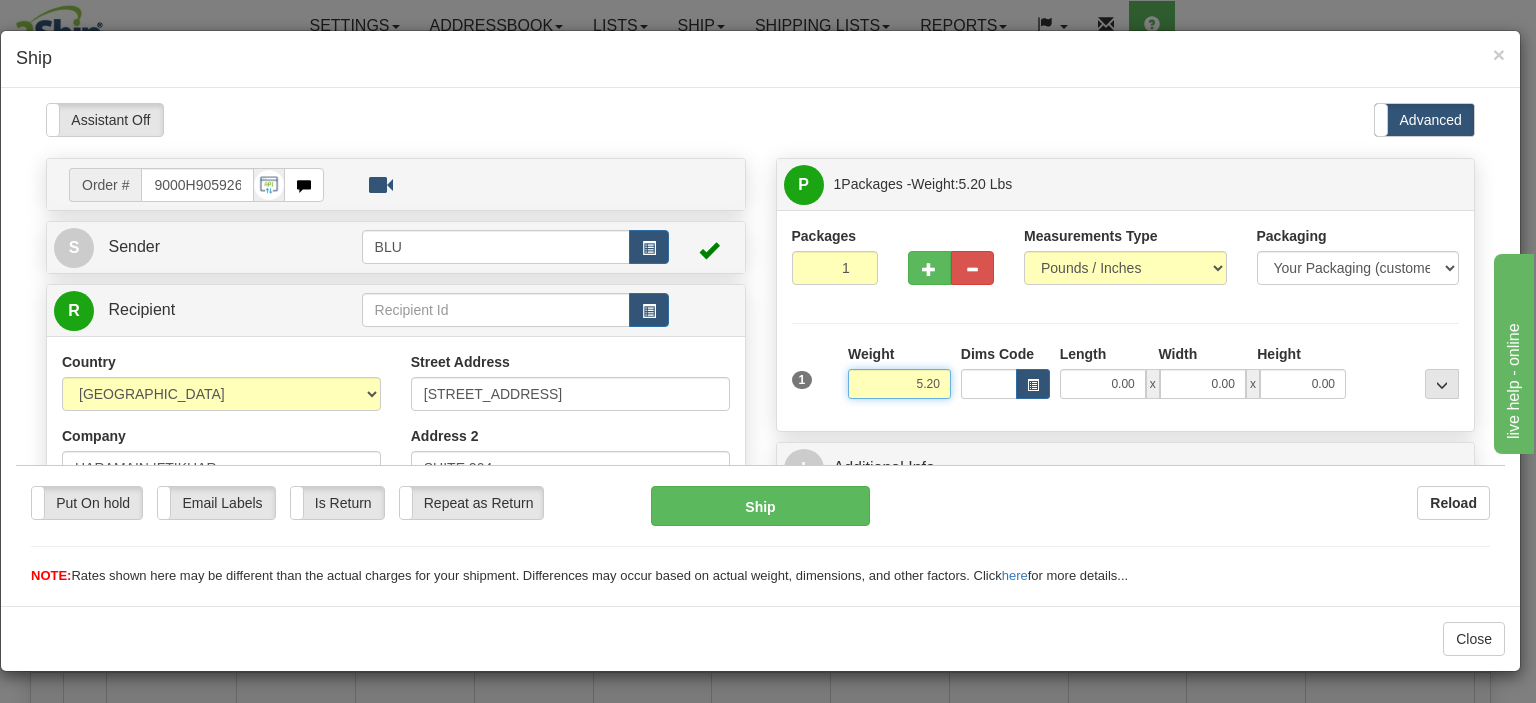 drag, startPoint x: 884, startPoint y: 383, endPoint x: 986, endPoint y: 381, distance: 102.01961 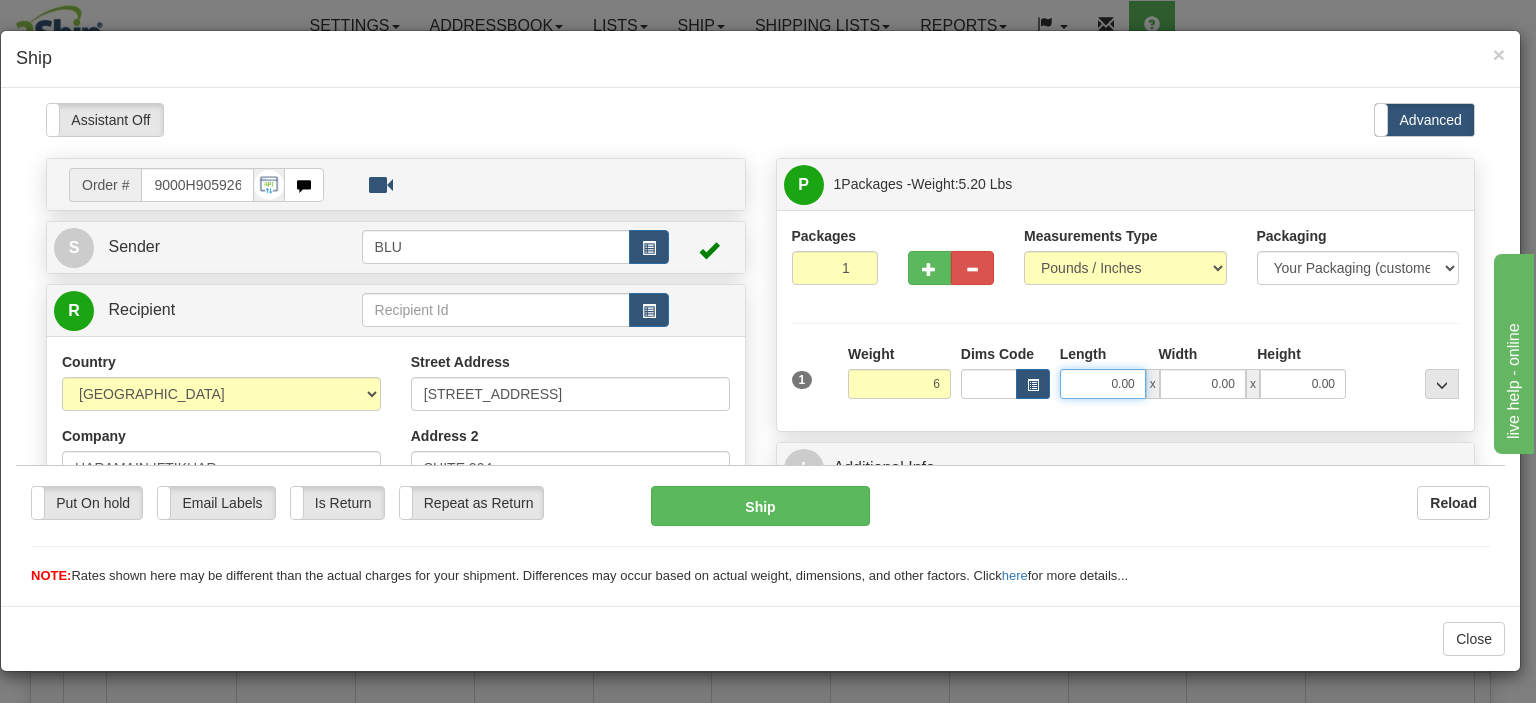 type on "6.00" 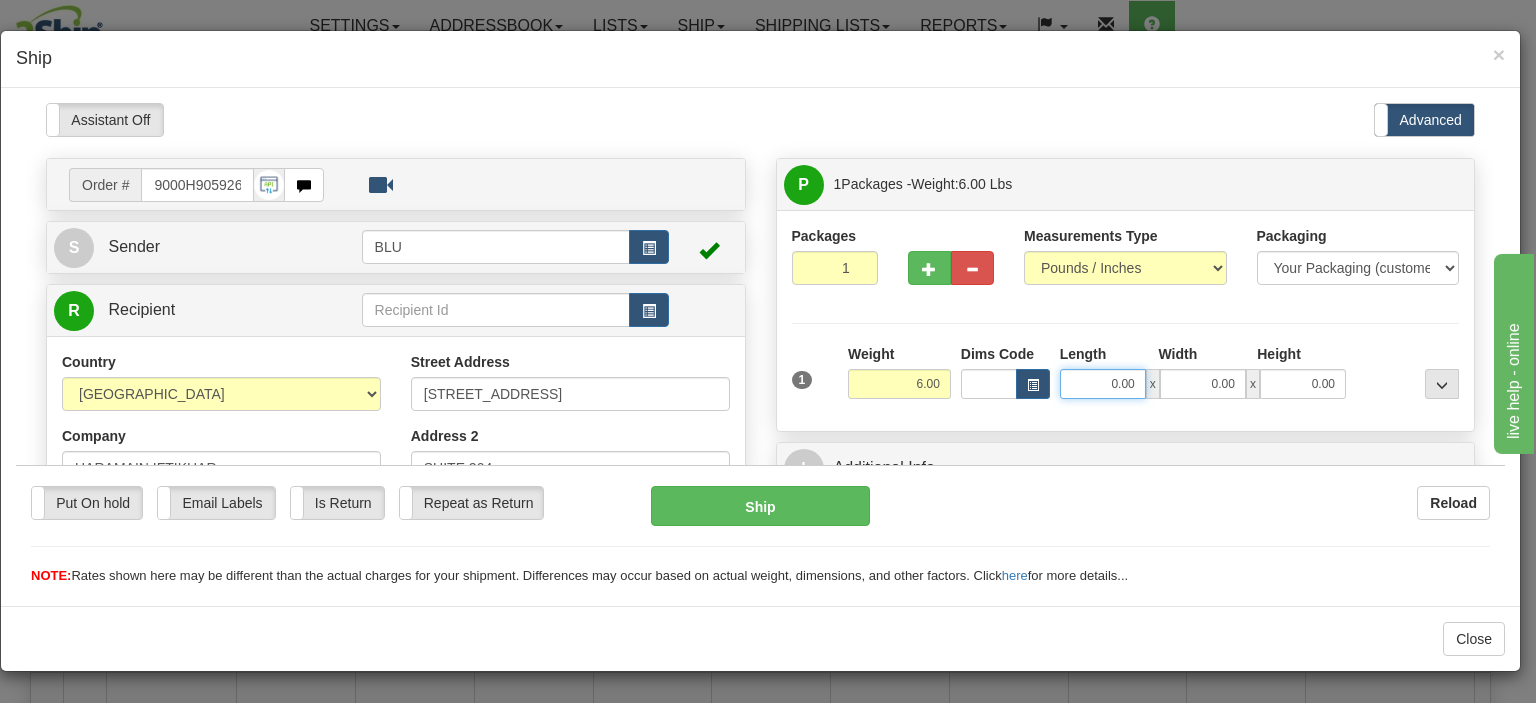 click on "0.00" at bounding box center [1103, 383] 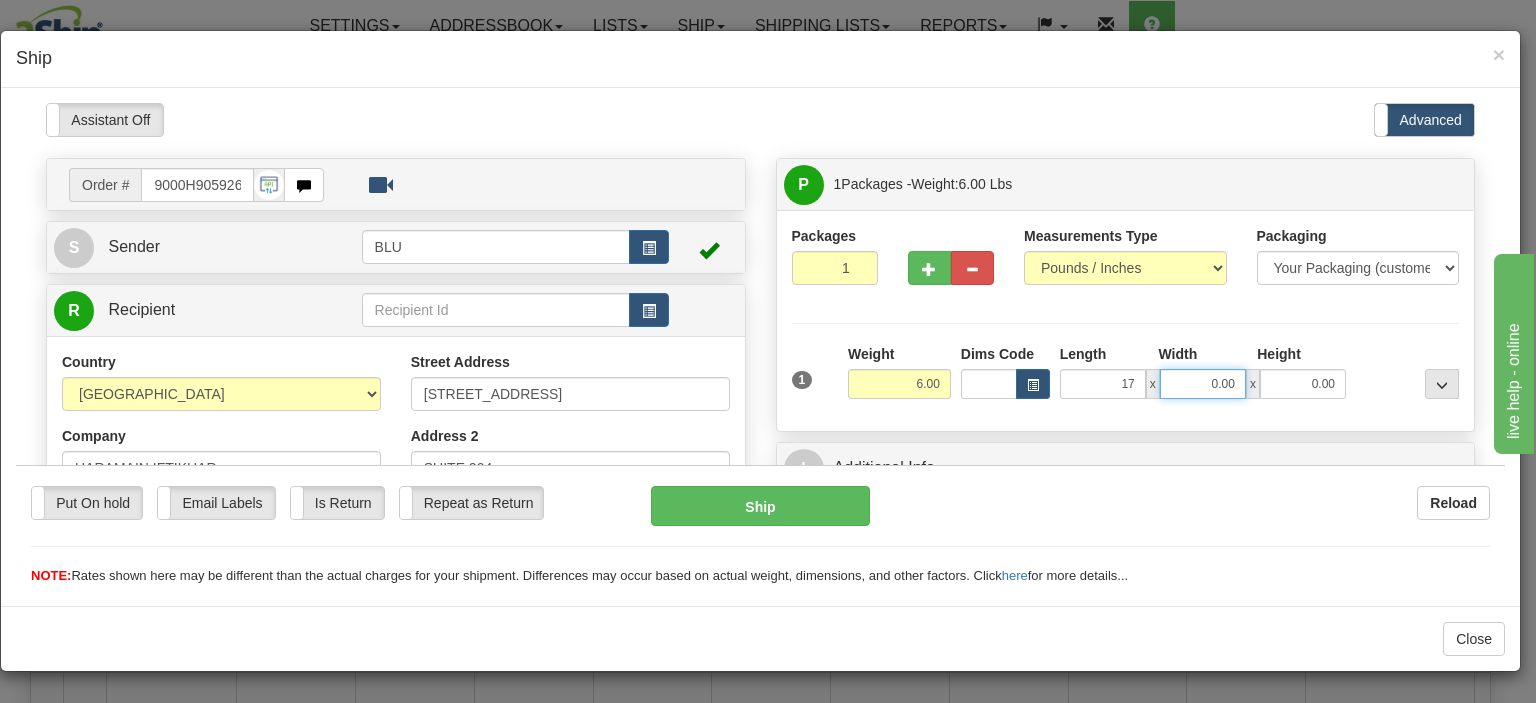 type on "17.00" 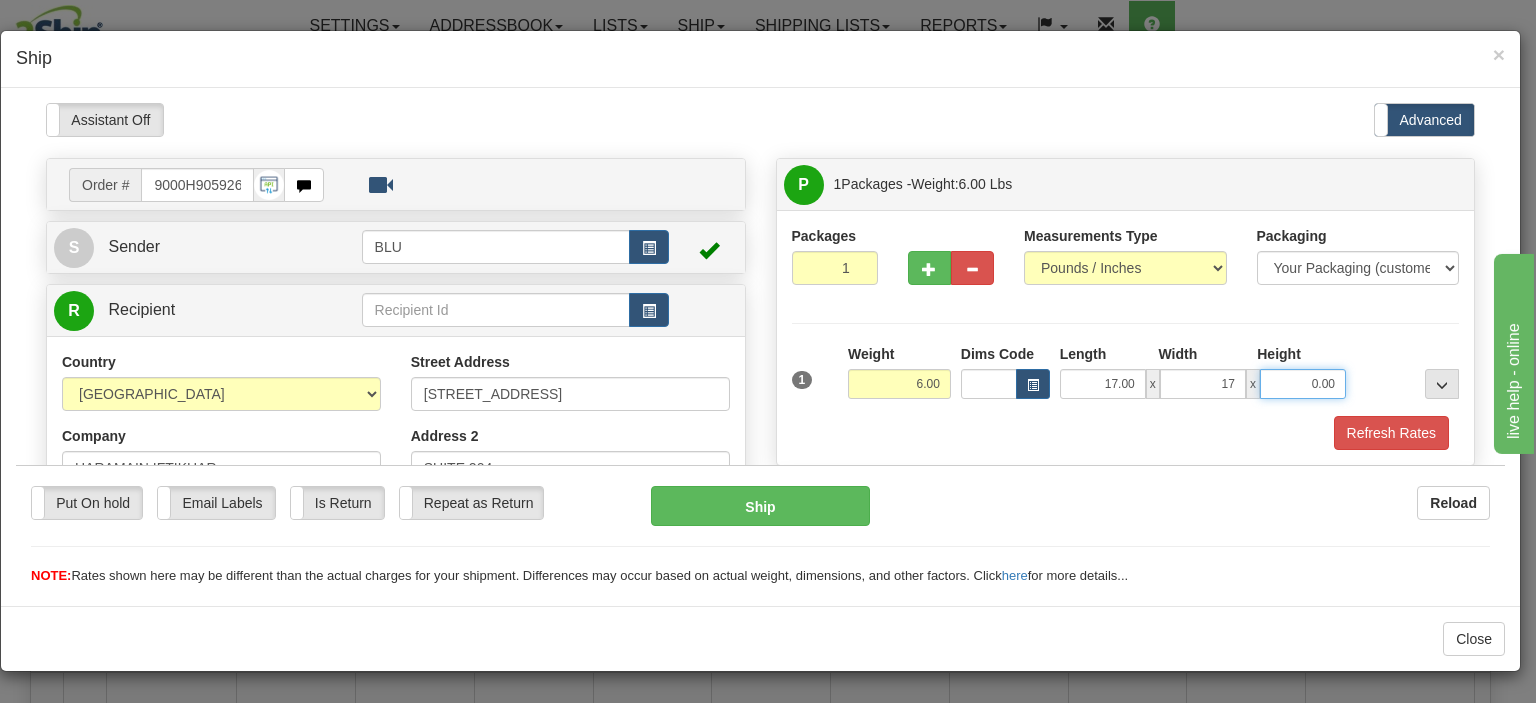 type on "17.00" 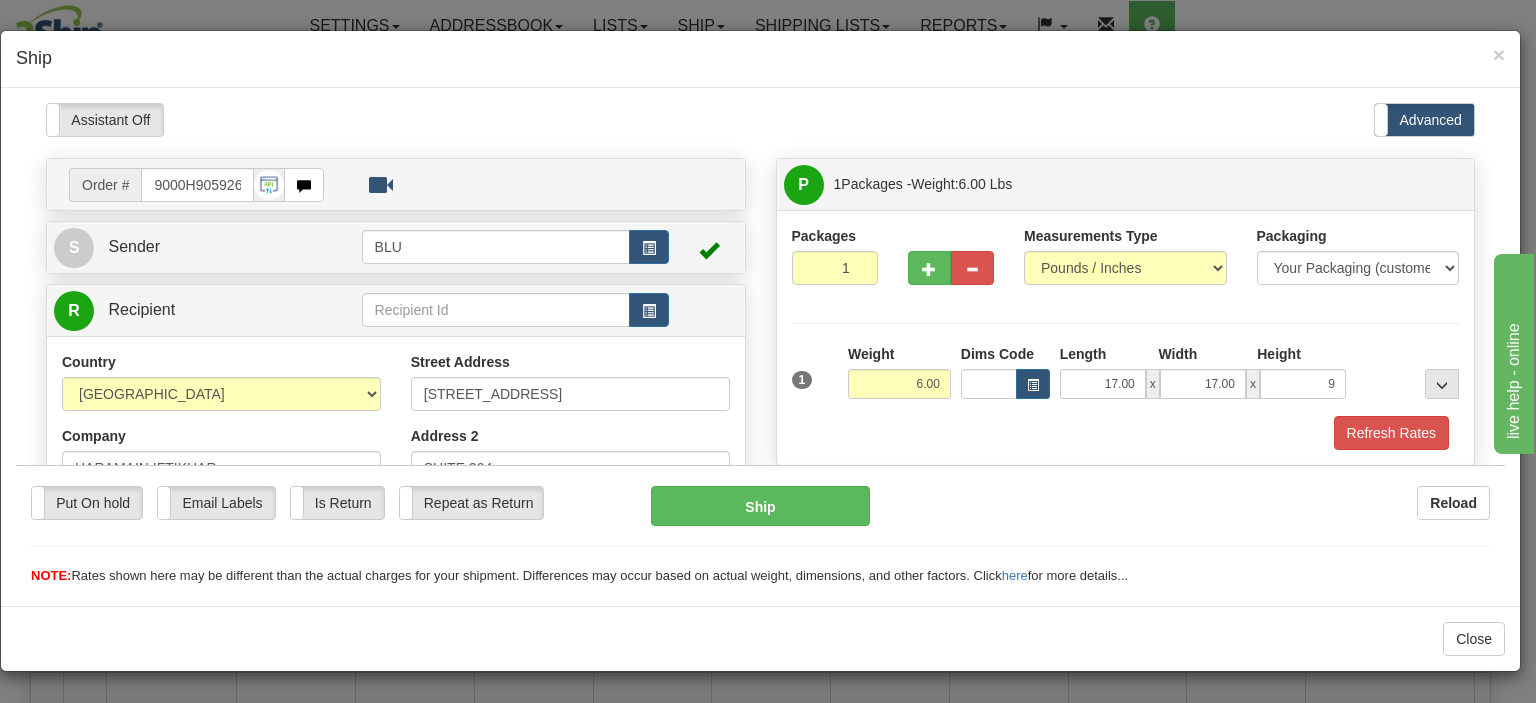 type on "9.00" 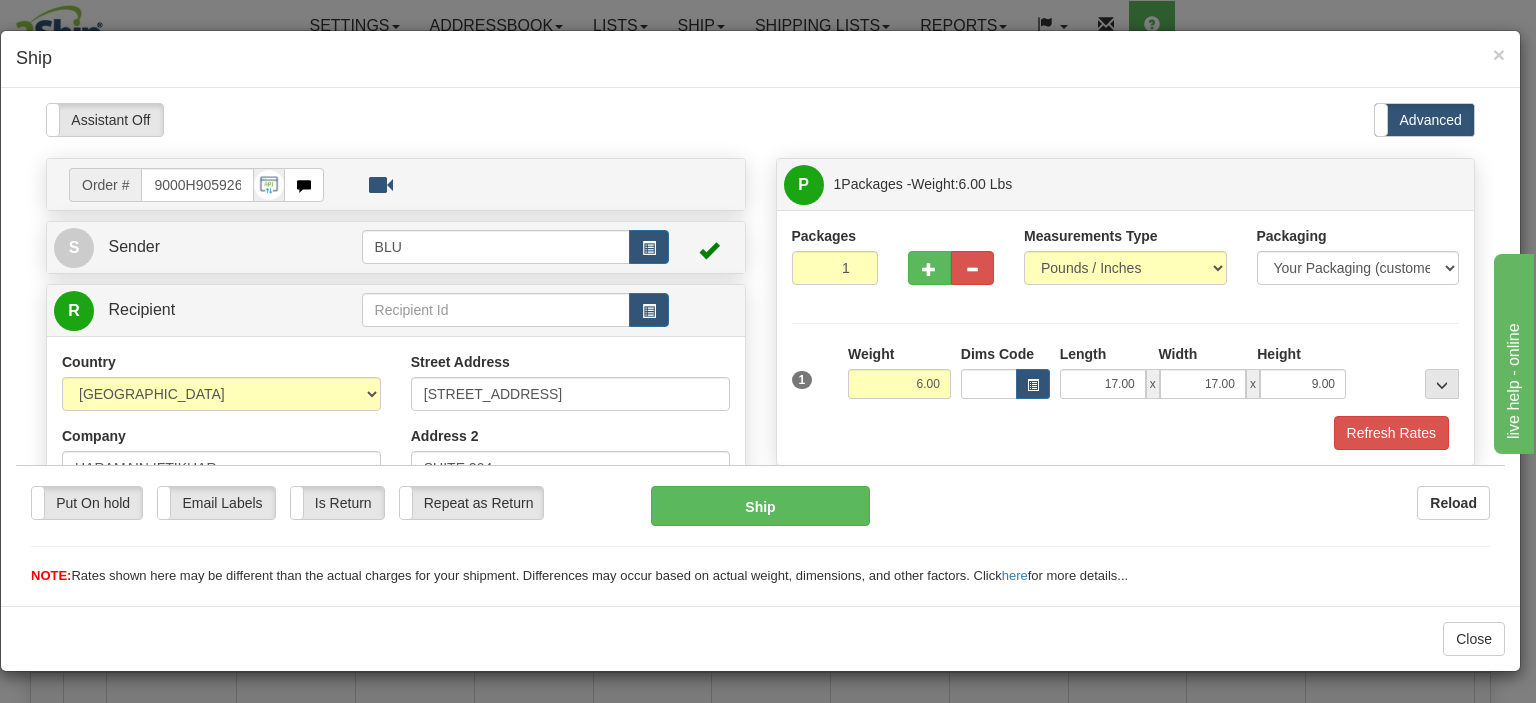 click on "Packages                                              1
1
Measurements Type" at bounding box center [1126, 337] 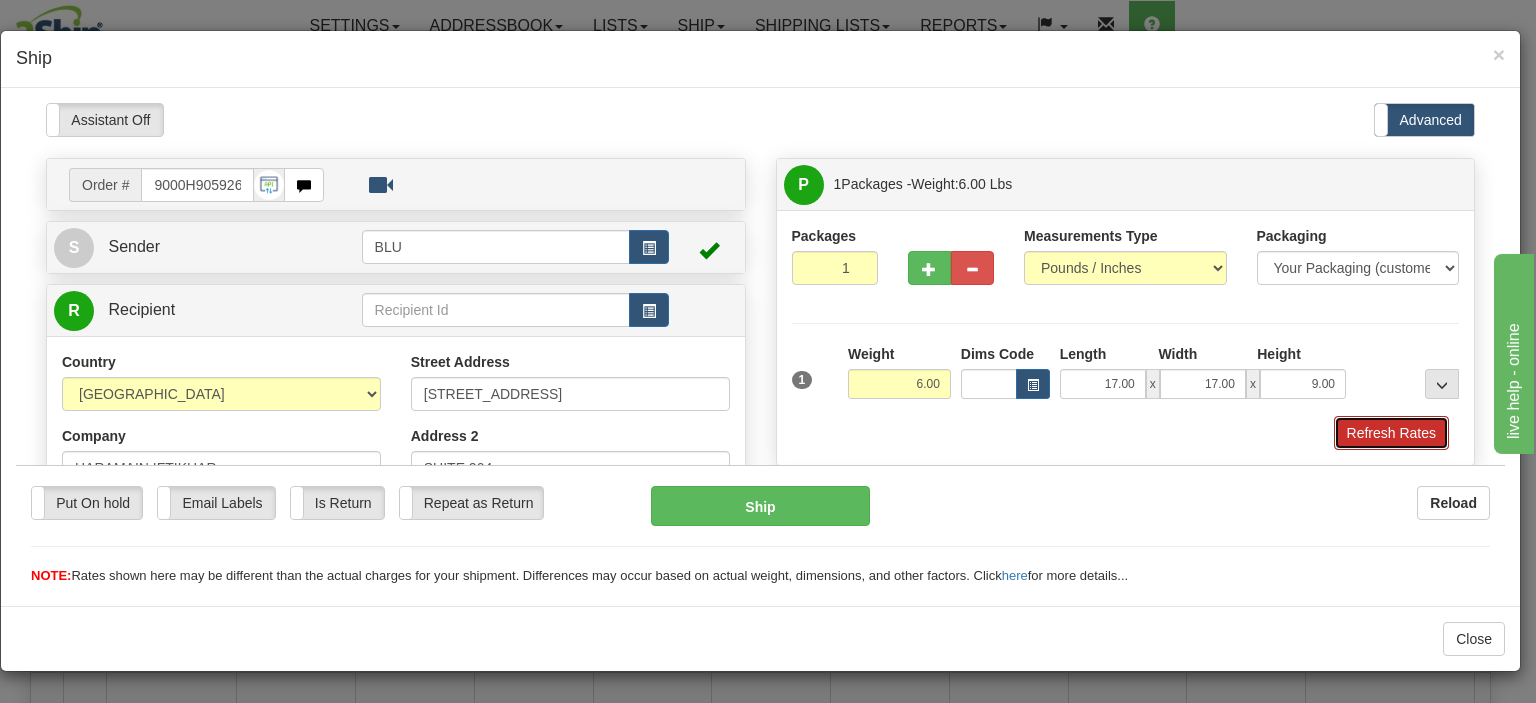 click on "Refresh Rates" at bounding box center (1391, 432) 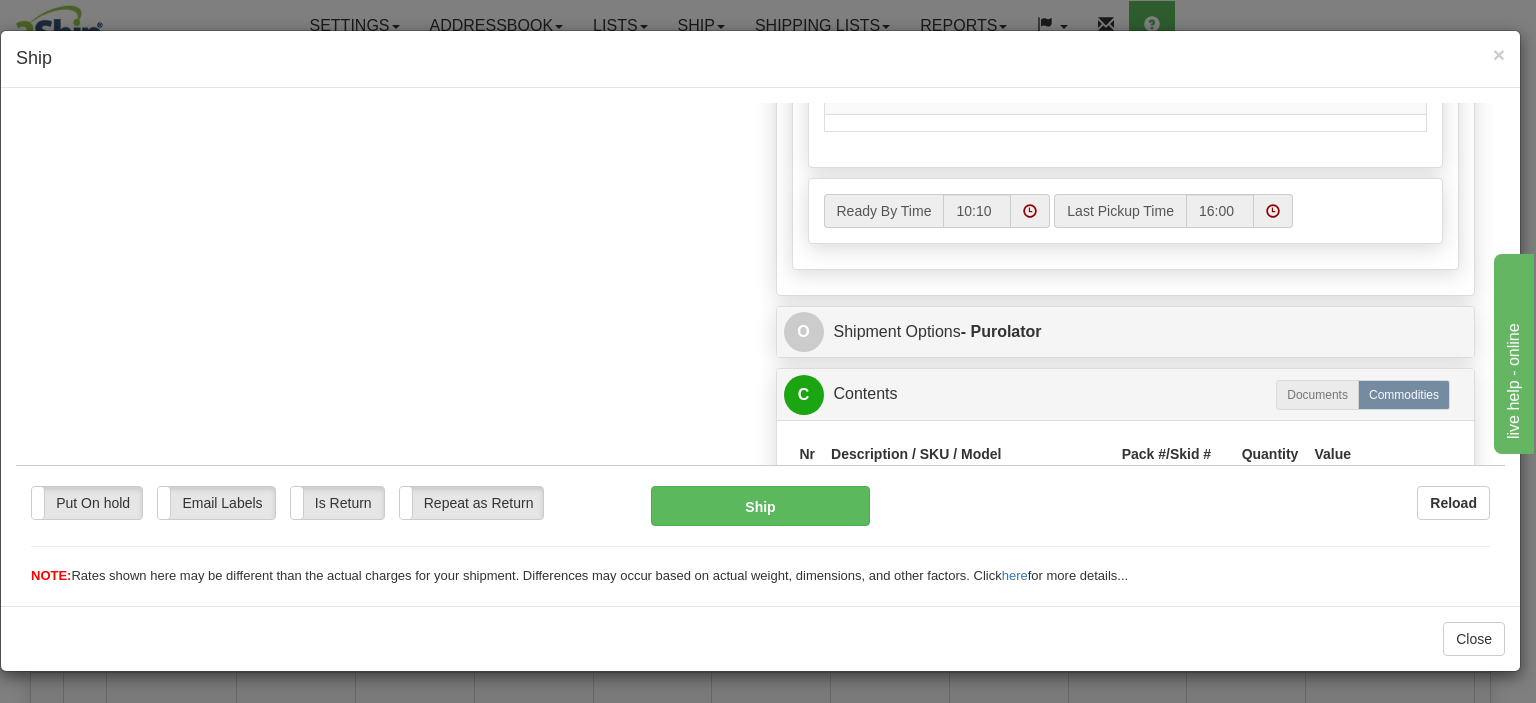 scroll, scrollTop: 900, scrollLeft: 0, axis: vertical 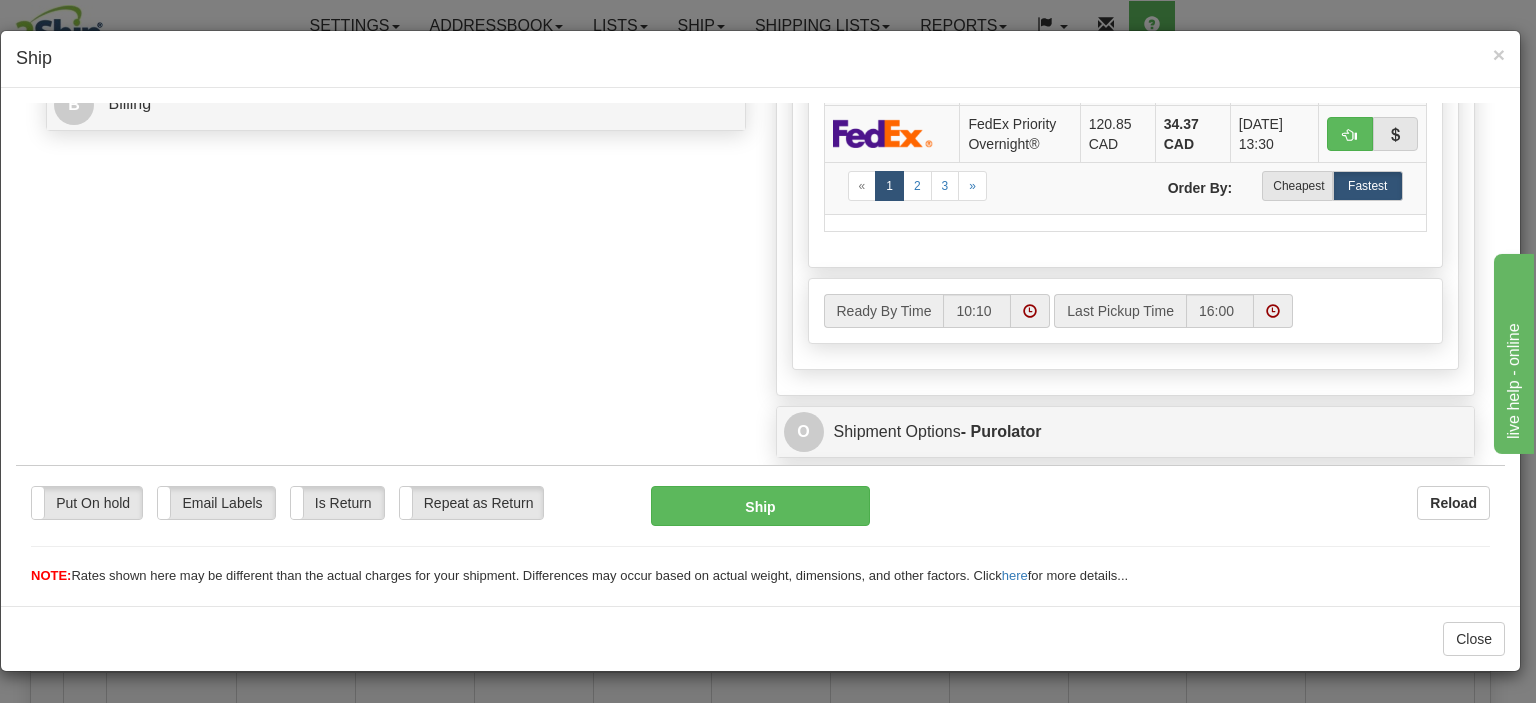 click on "Cheapest" at bounding box center [1297, 185] 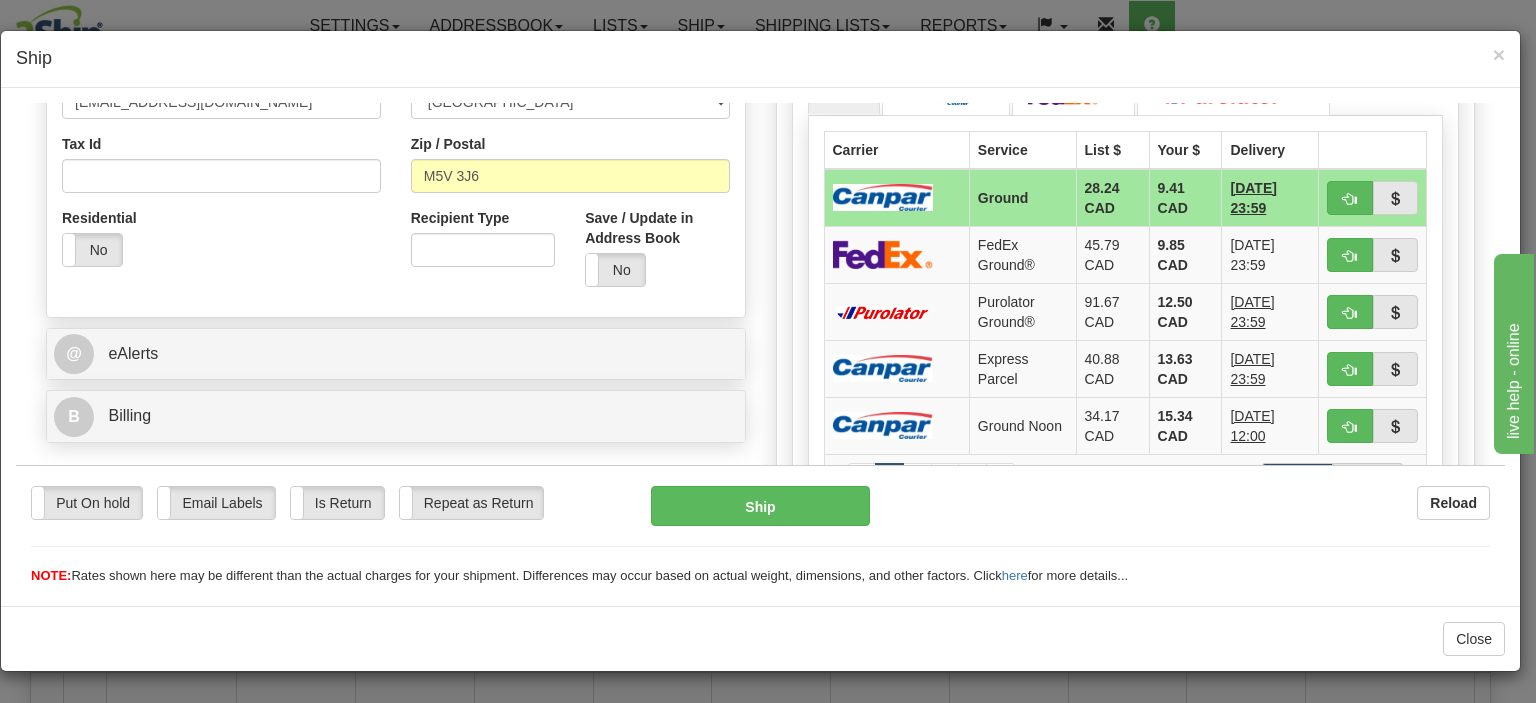scroll, scrollTop: 600, scrollLeft: 0, axis: vertical 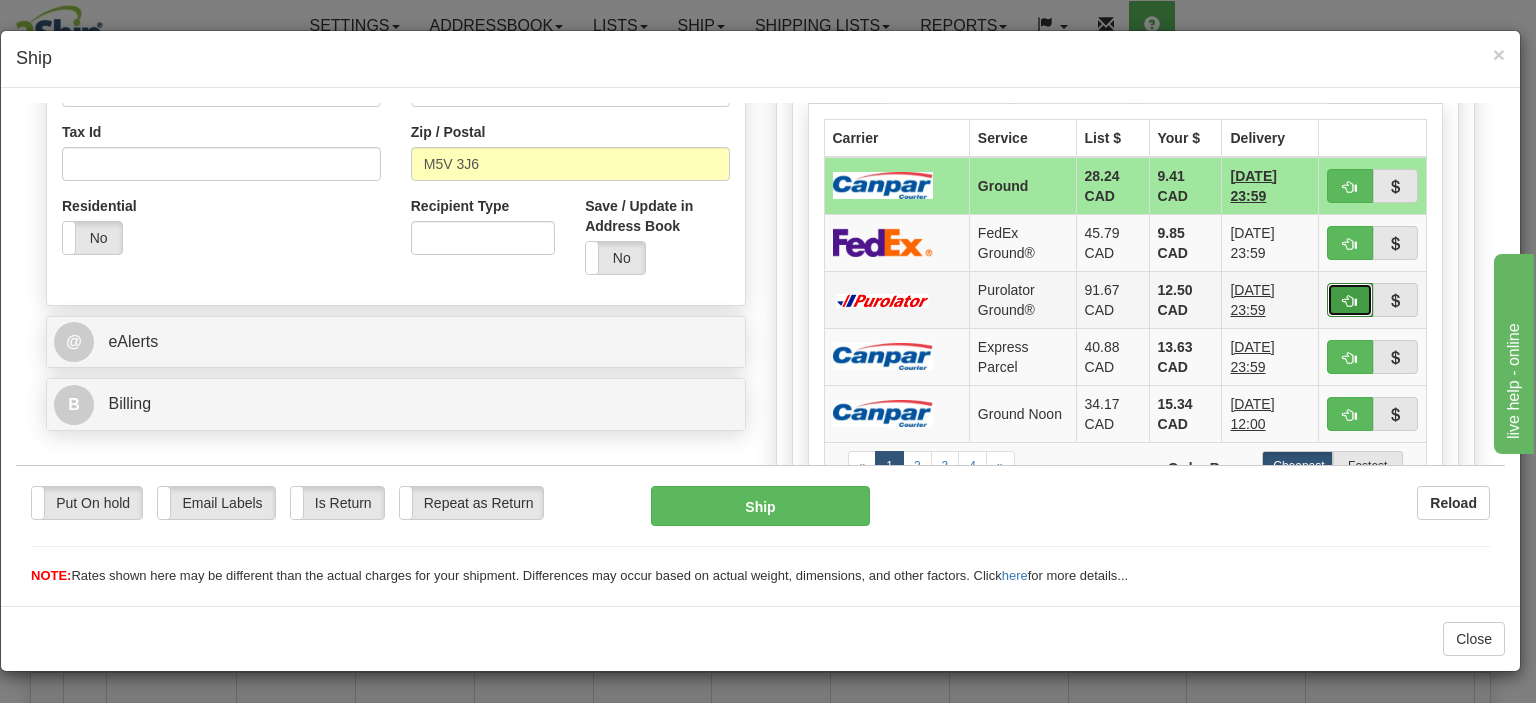 click at bounding box center (1350, 300) 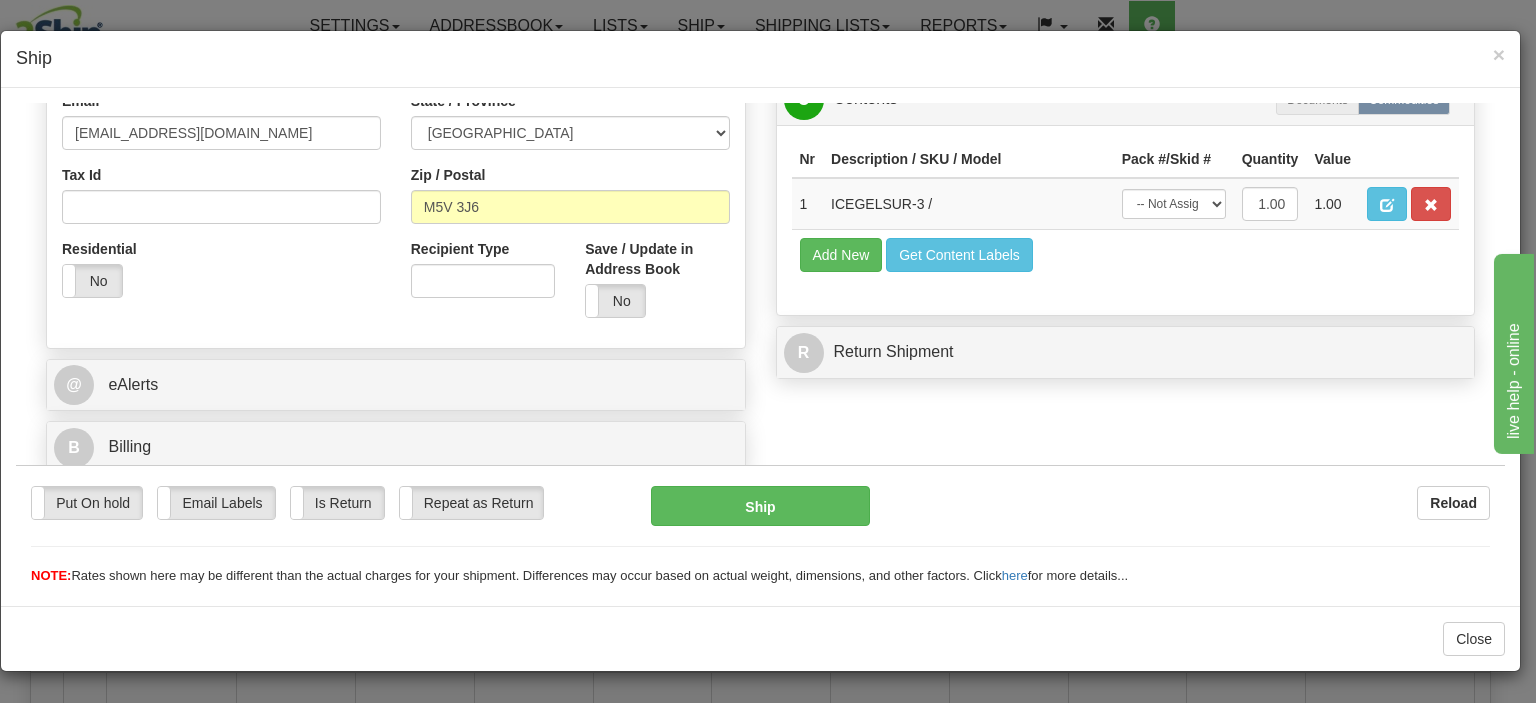 scroll, scrollTop: 557, scrollLeft: 0, axis: vertical 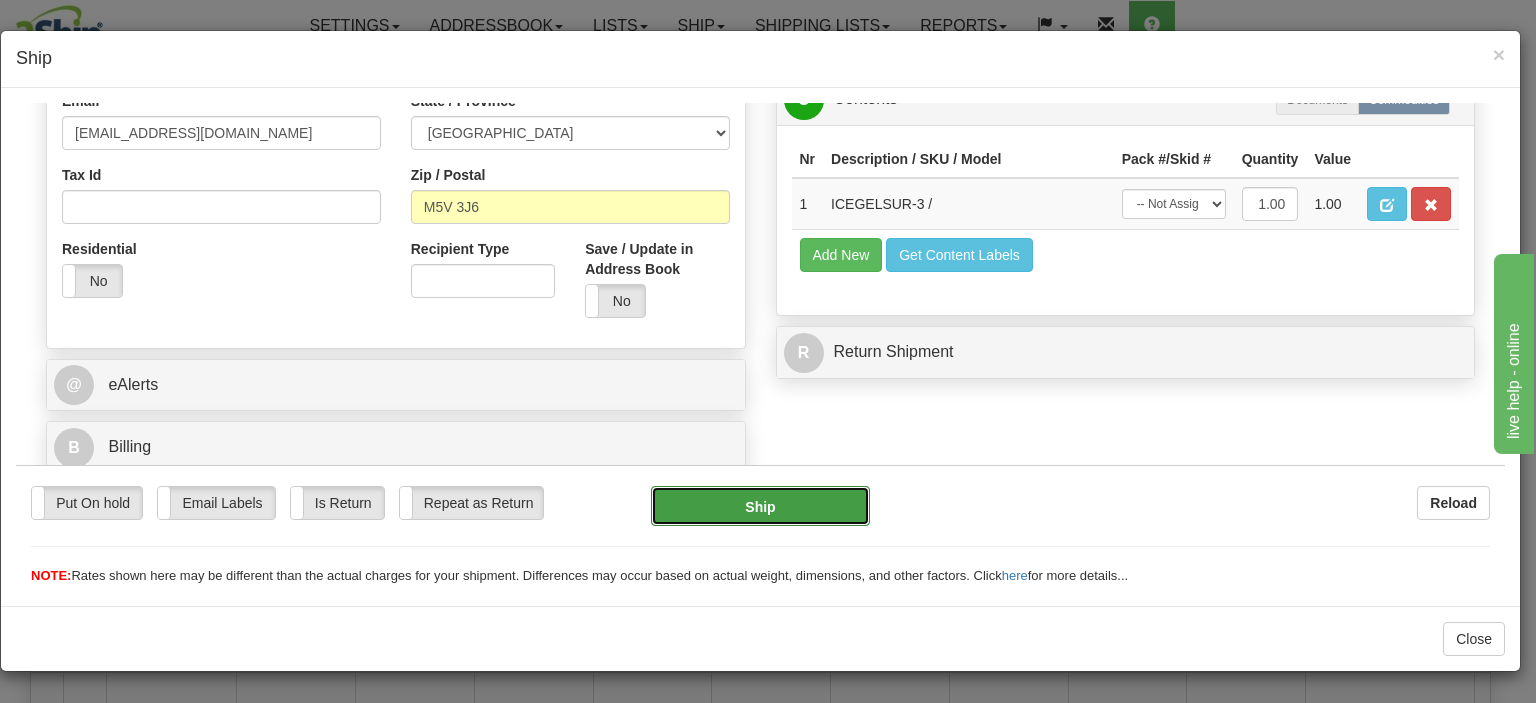 click on "Ship" at bounding box center [760, 505] 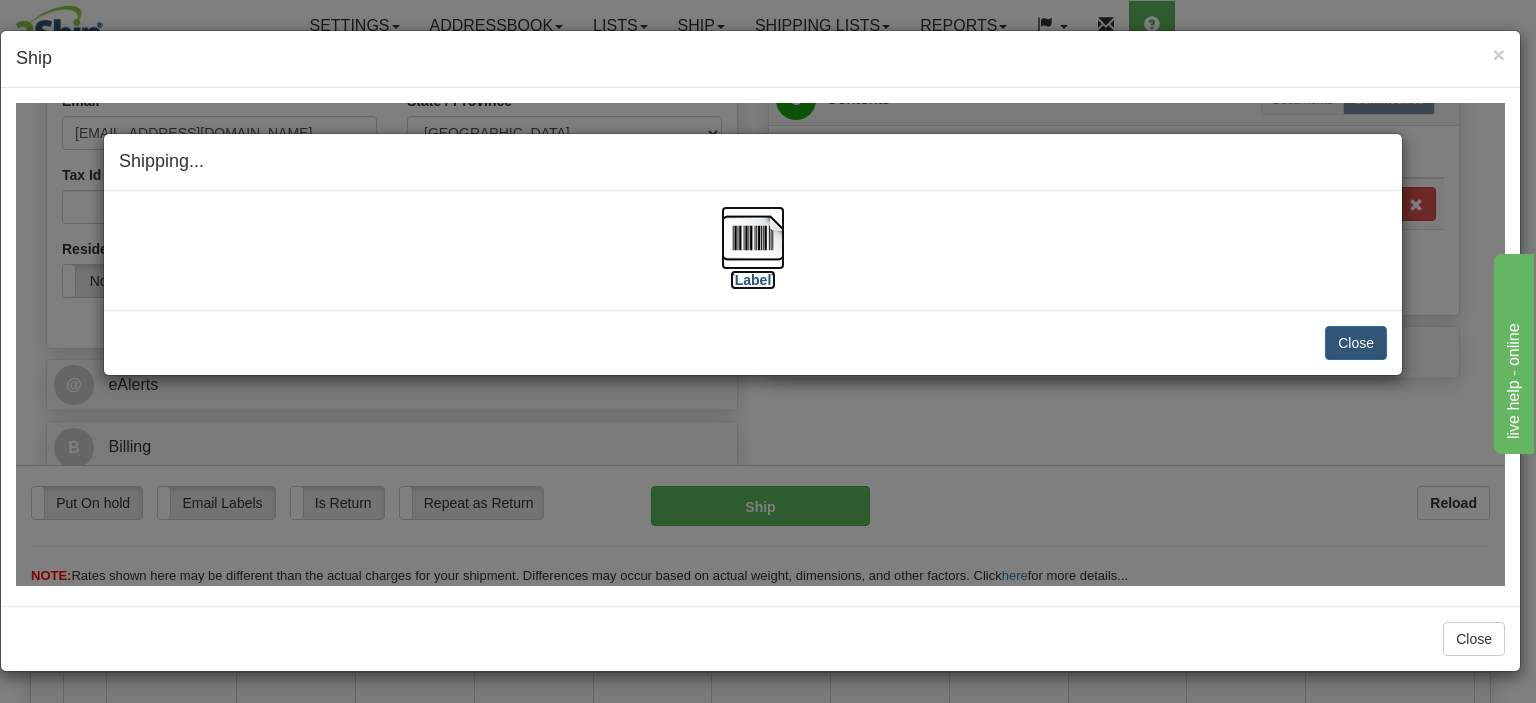 click at bounding box center [753, 237] 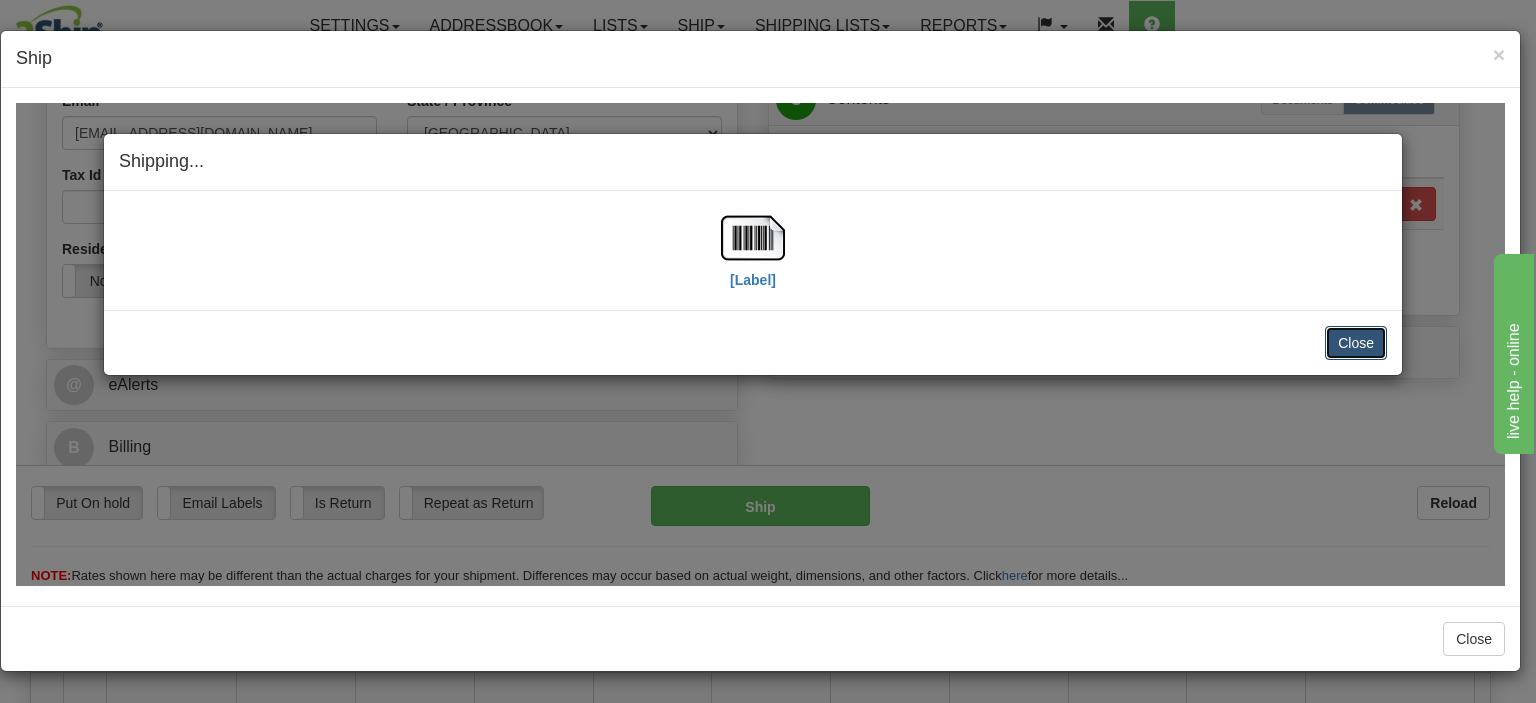 click on "Close" at bounding box center [1356, 342] 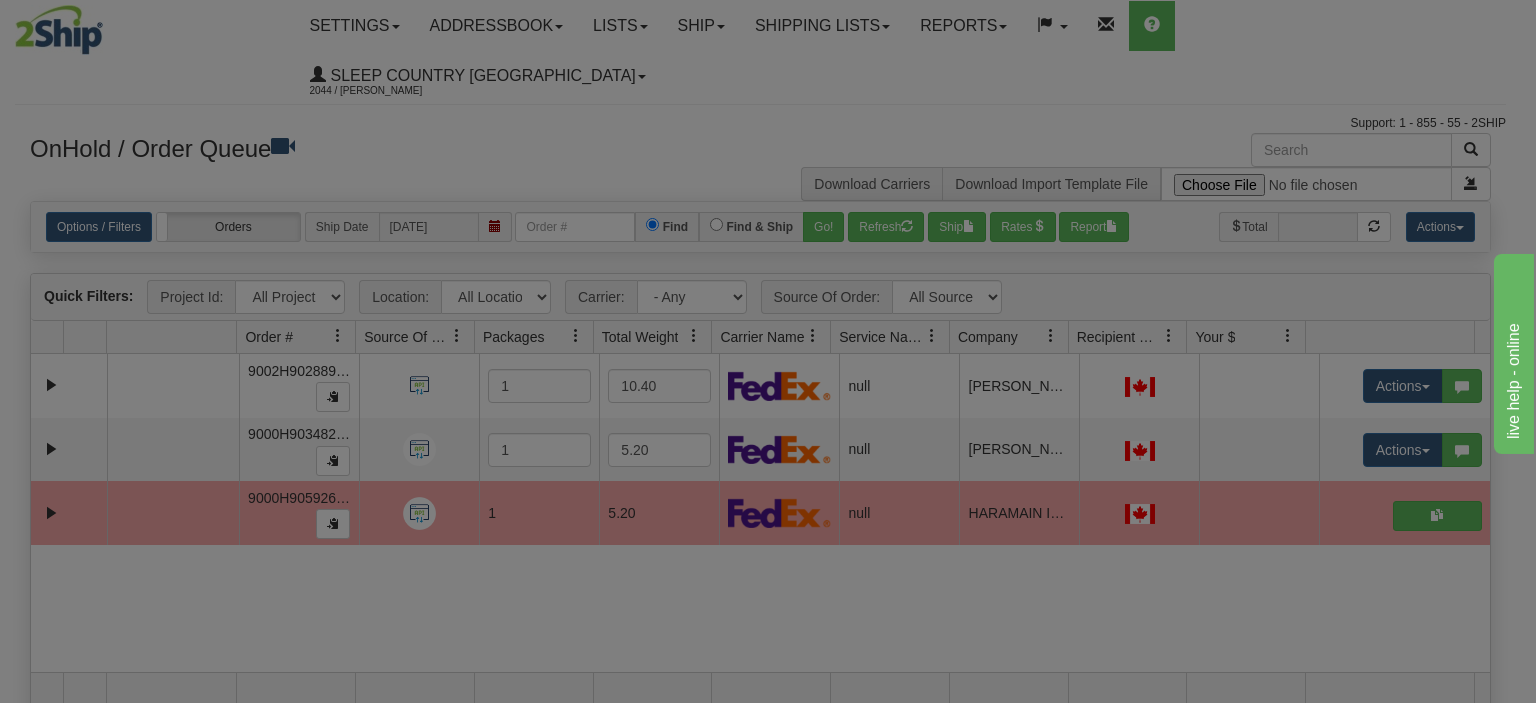 scroll, scrollTop: 0, scrollLeft: 0, axis: both 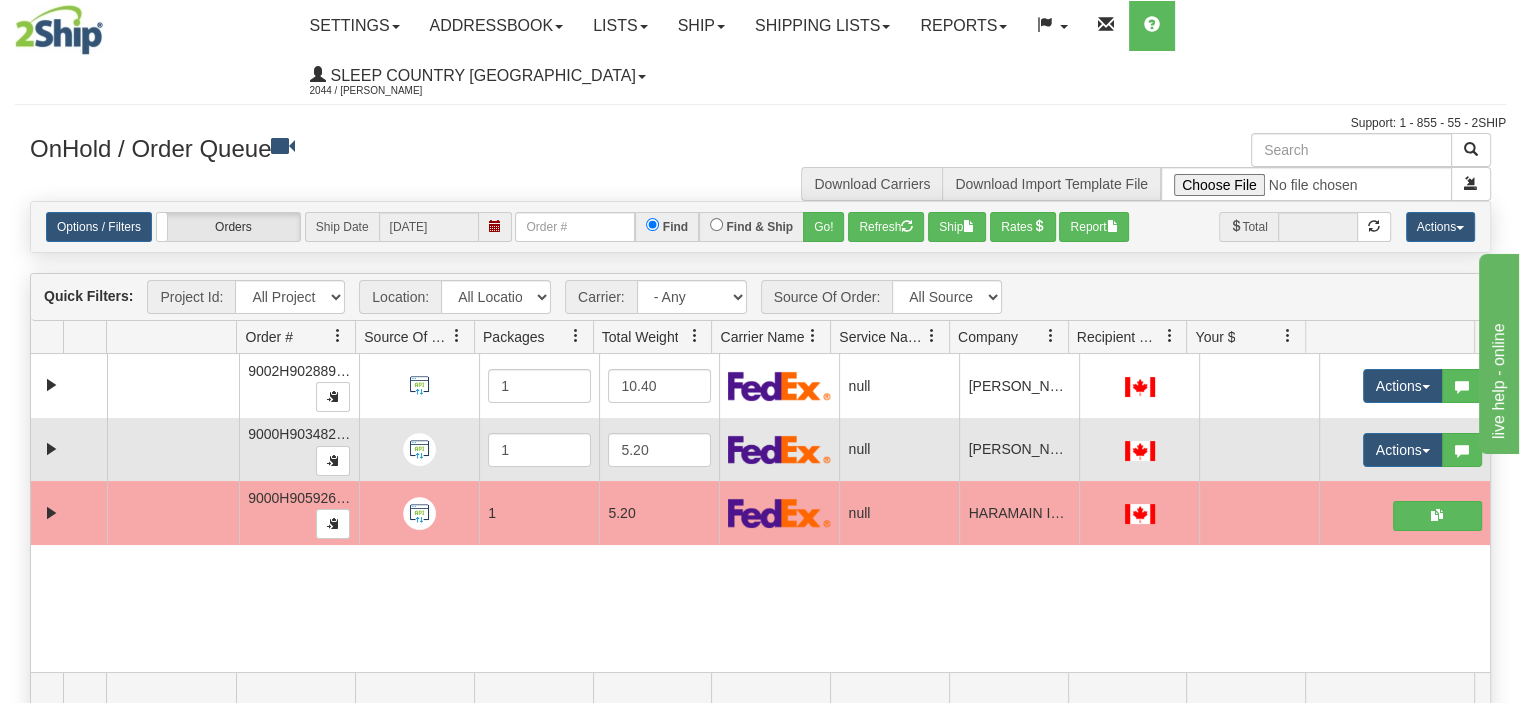 click on "Actions                    Open            Refresh Rates             Rate All Services            Ship            Delete            Edit Items            AggregationHistory" at bounding box center (1404, 450) 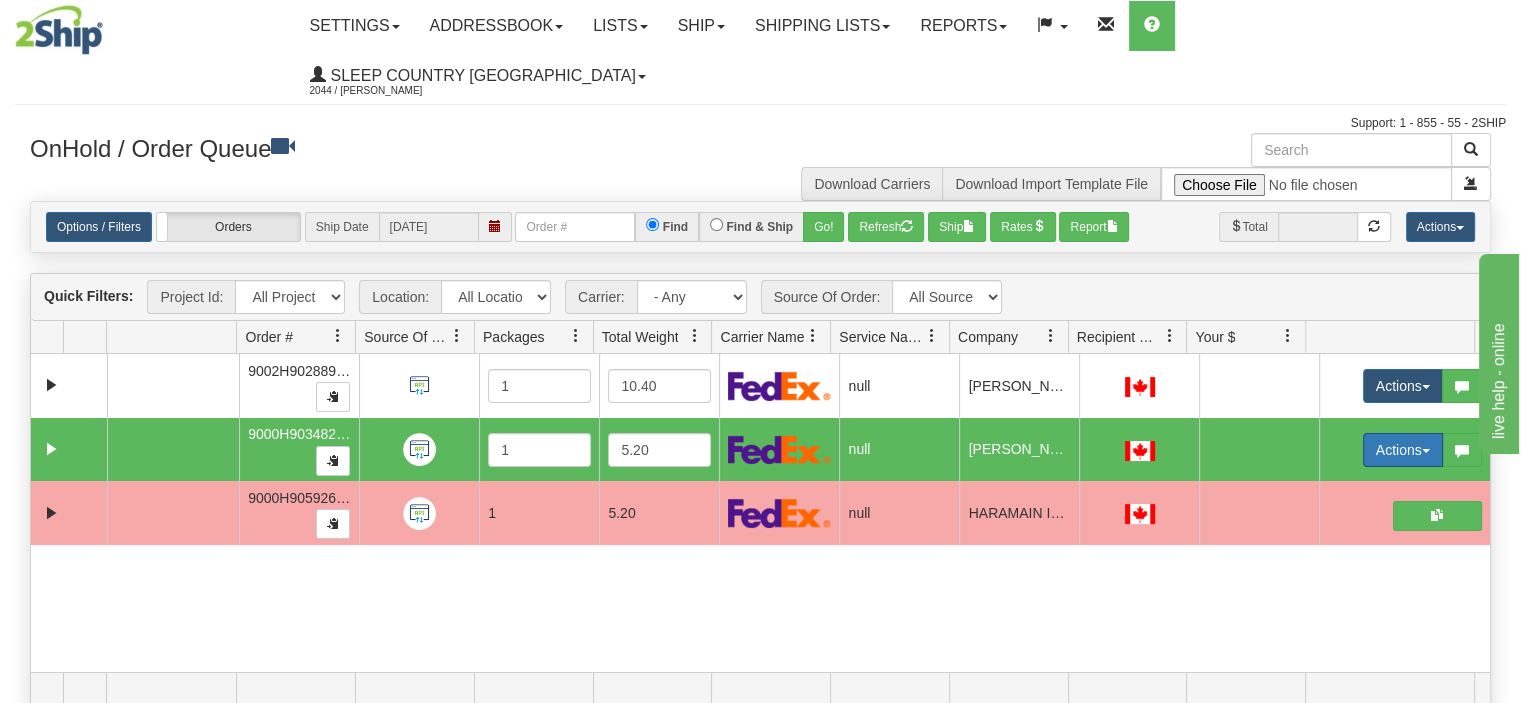 click on "Actions" at bounding box center (1403, 450) 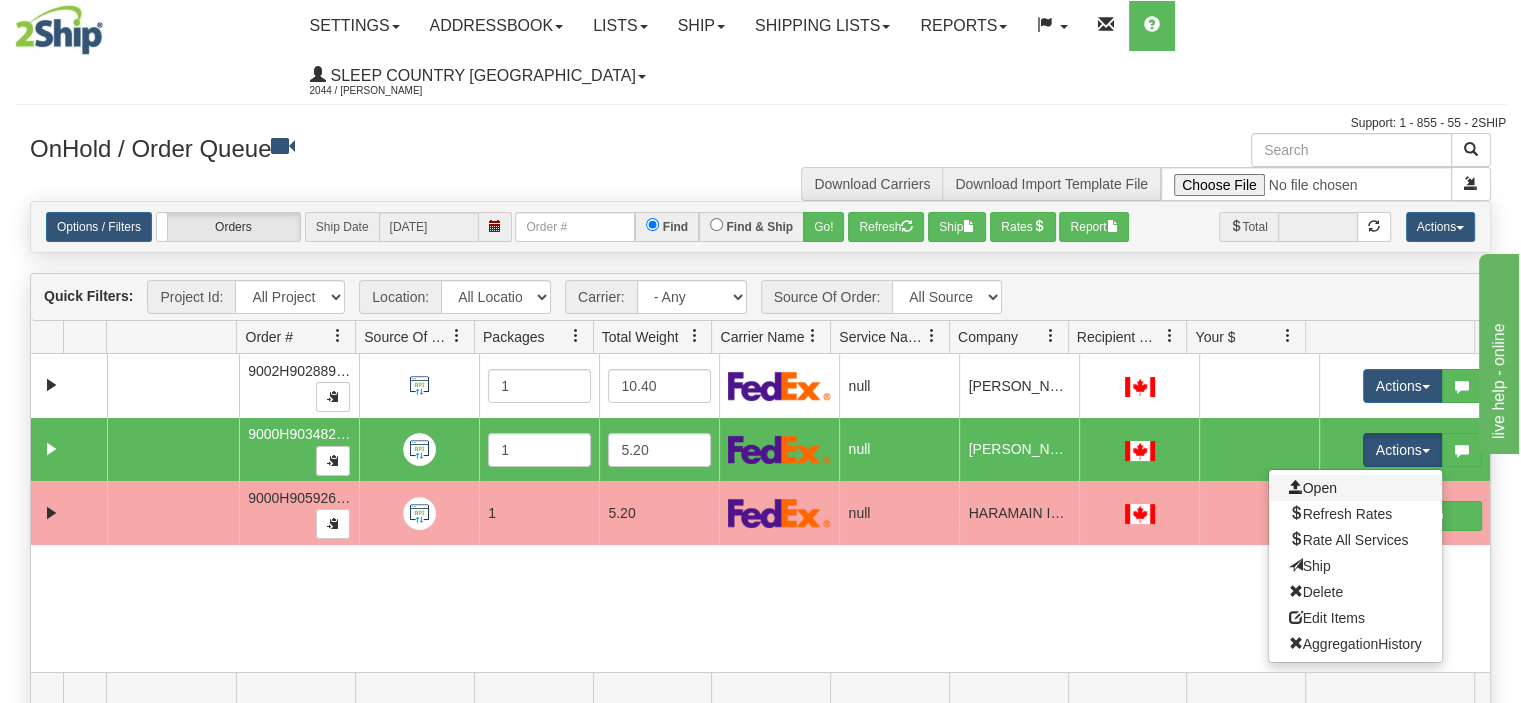 click on "Open" at bounding box center (1355, 488) 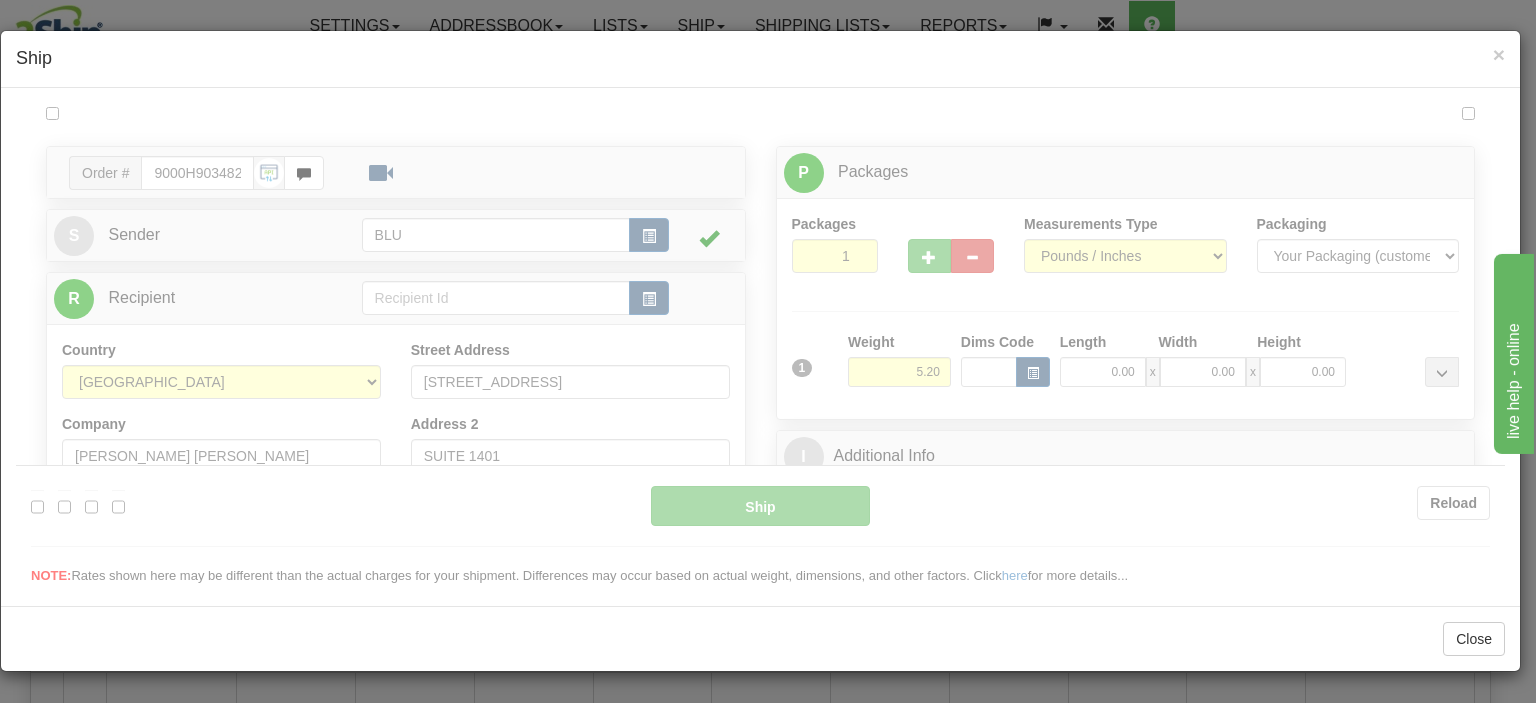 scroll, scrollTop: 0, scrollLeft: 0, axis: both 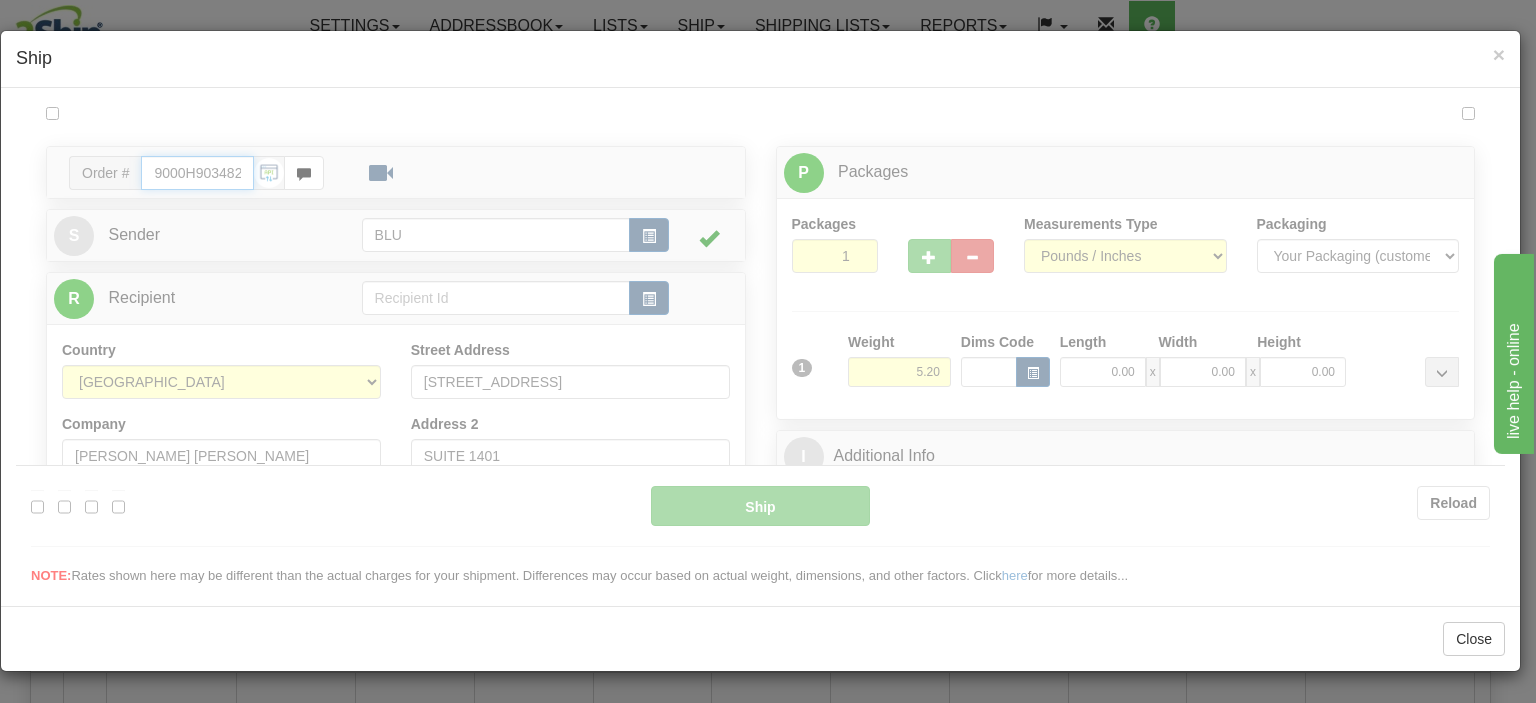 type on "10:14" 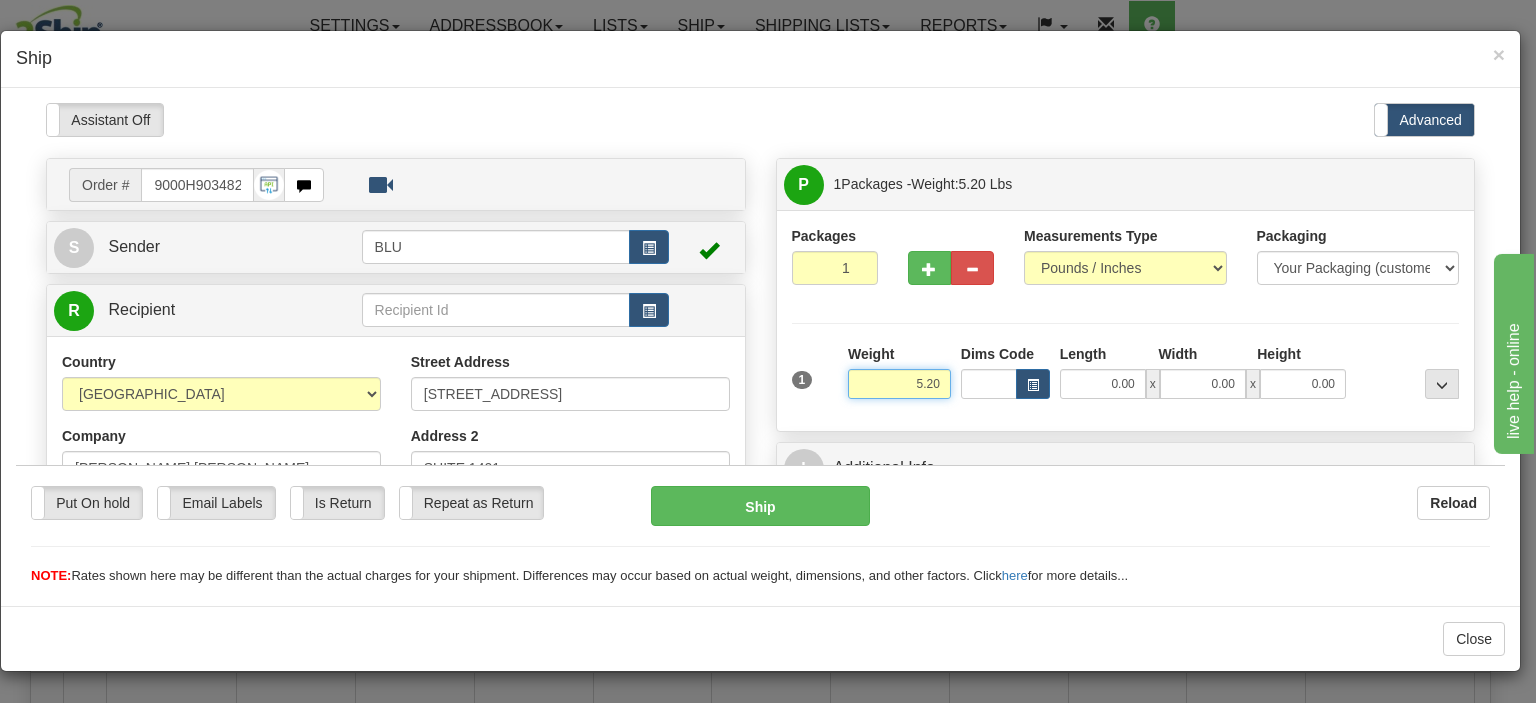drag, startPoint x: 903, startPoint y: 381, endPoint x: 947, endPoint y: 384, distance: 44.102154 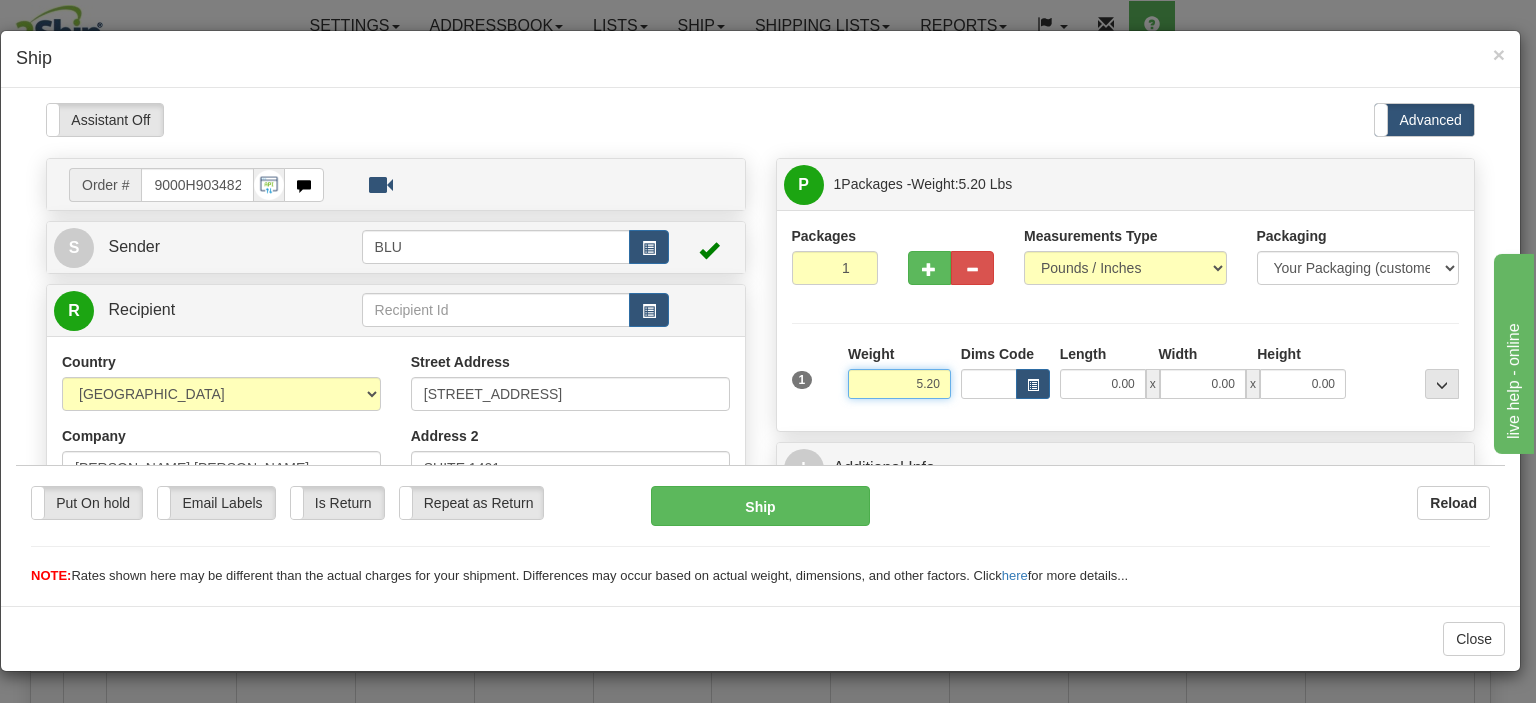 click on "1
Weight
5.20
Dims Code
0.00" at bounding box center [1126, 378] 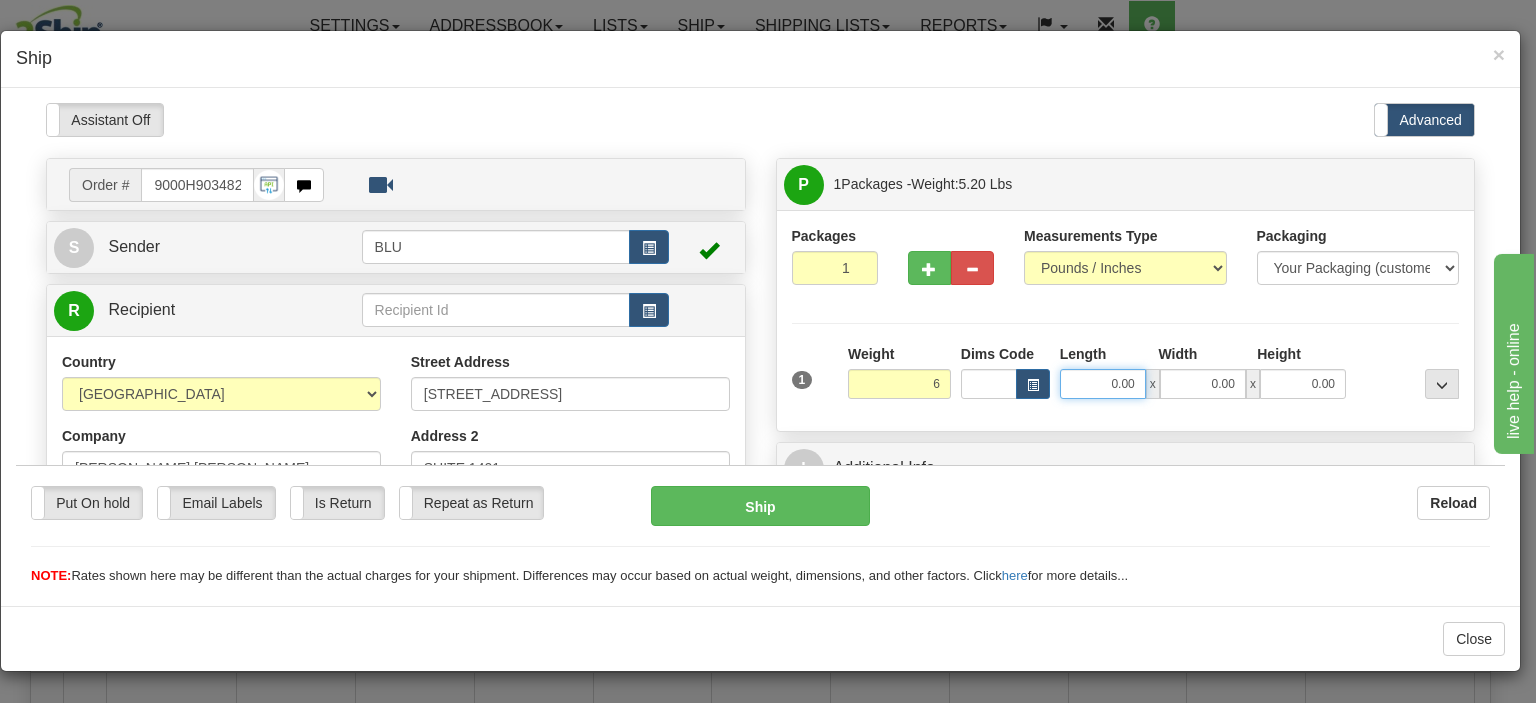 type on "6.00" 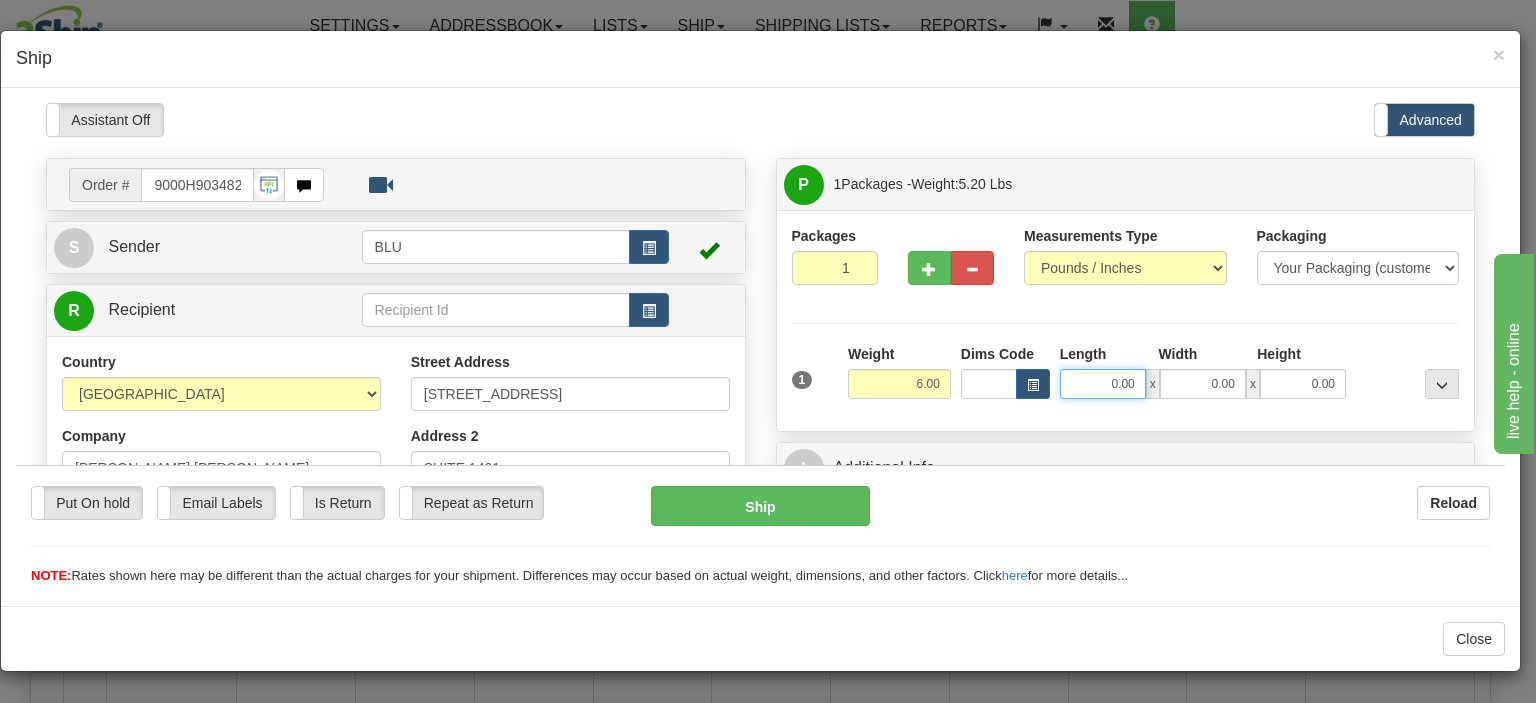 click on "0.00" at bounding box center (1103, 383) 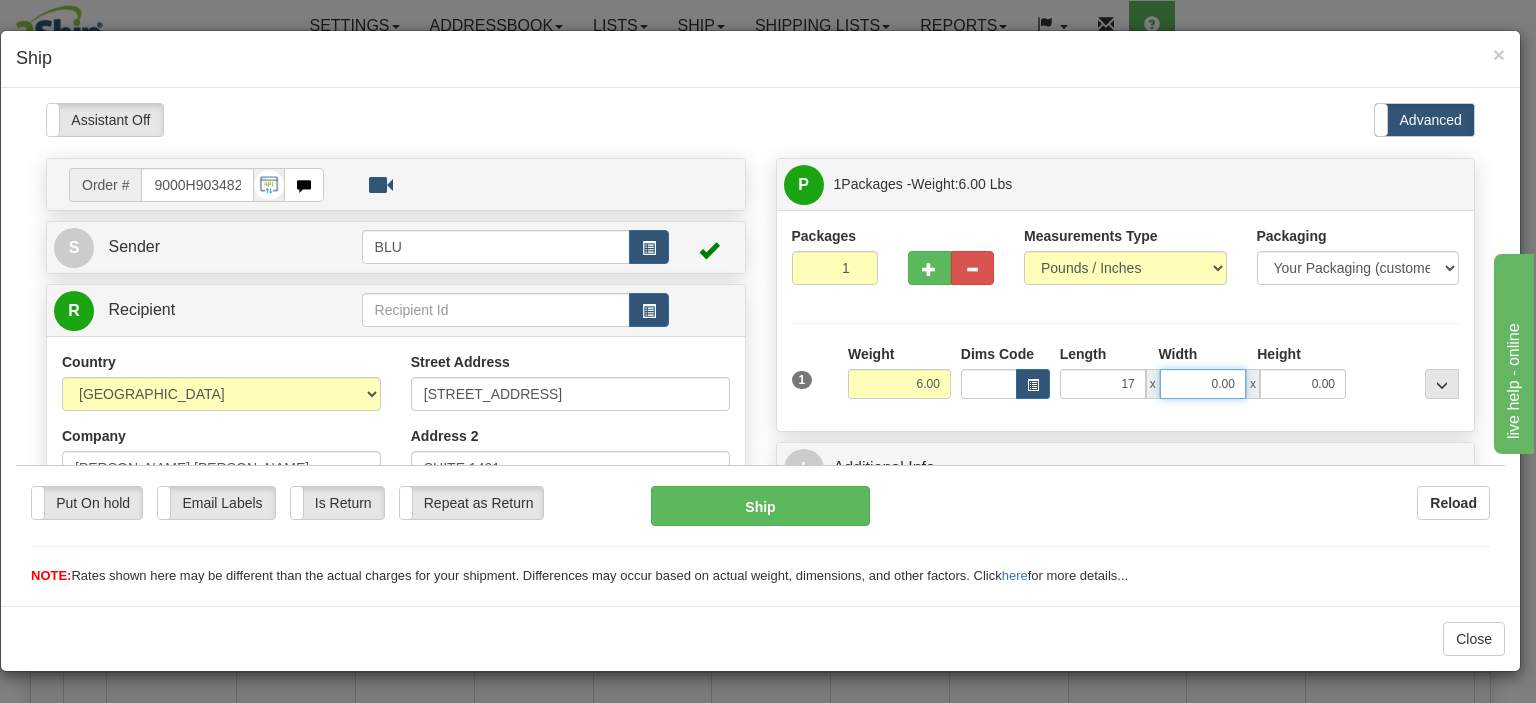 type on "17.00" 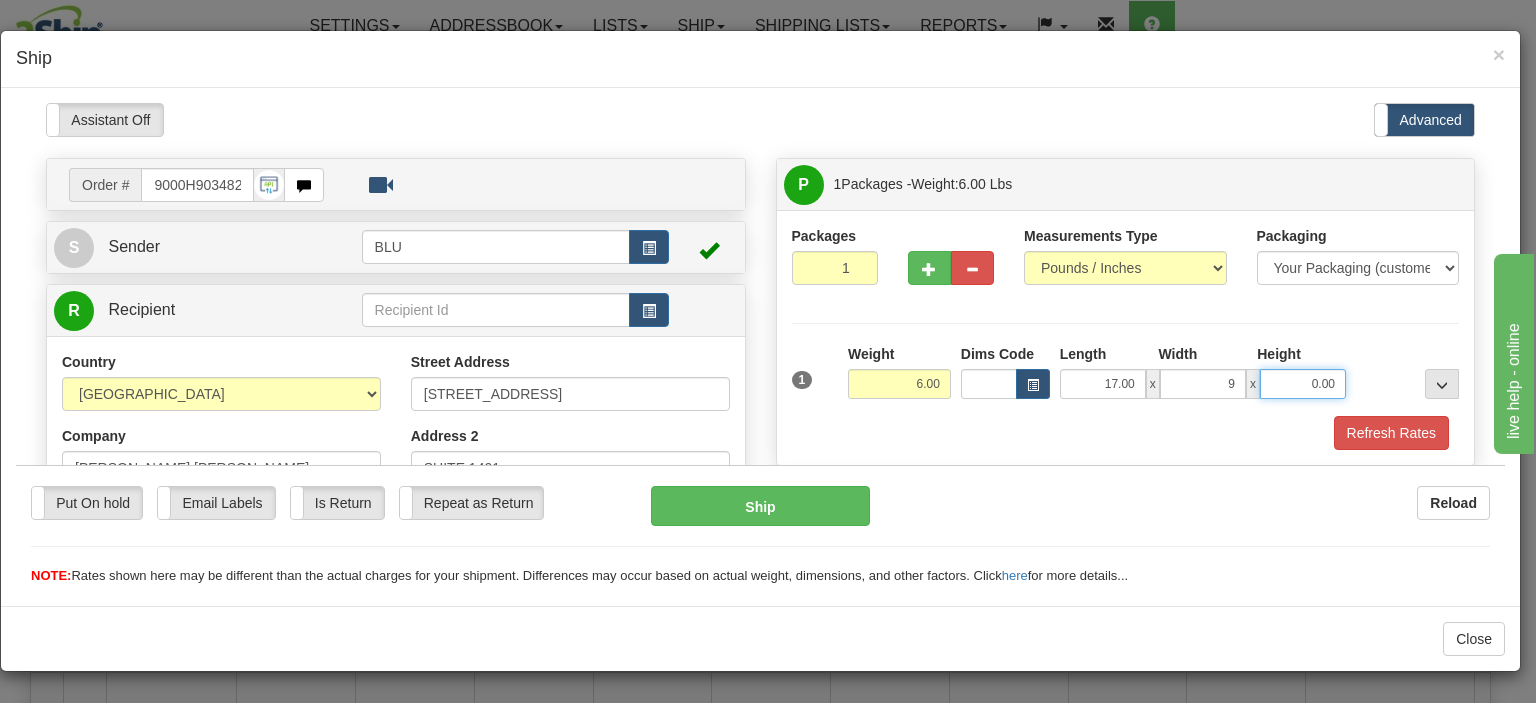 type on "9.00" 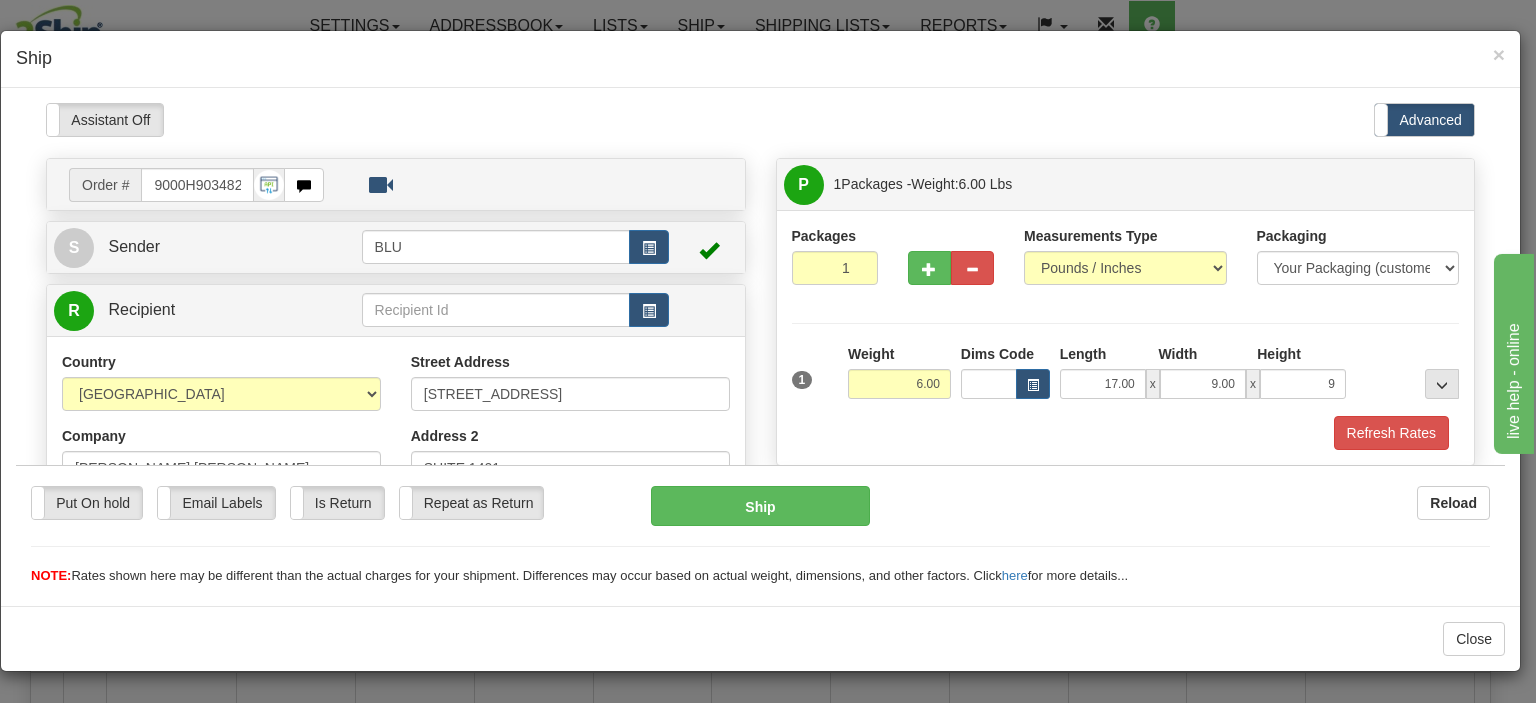 type on "9.00" 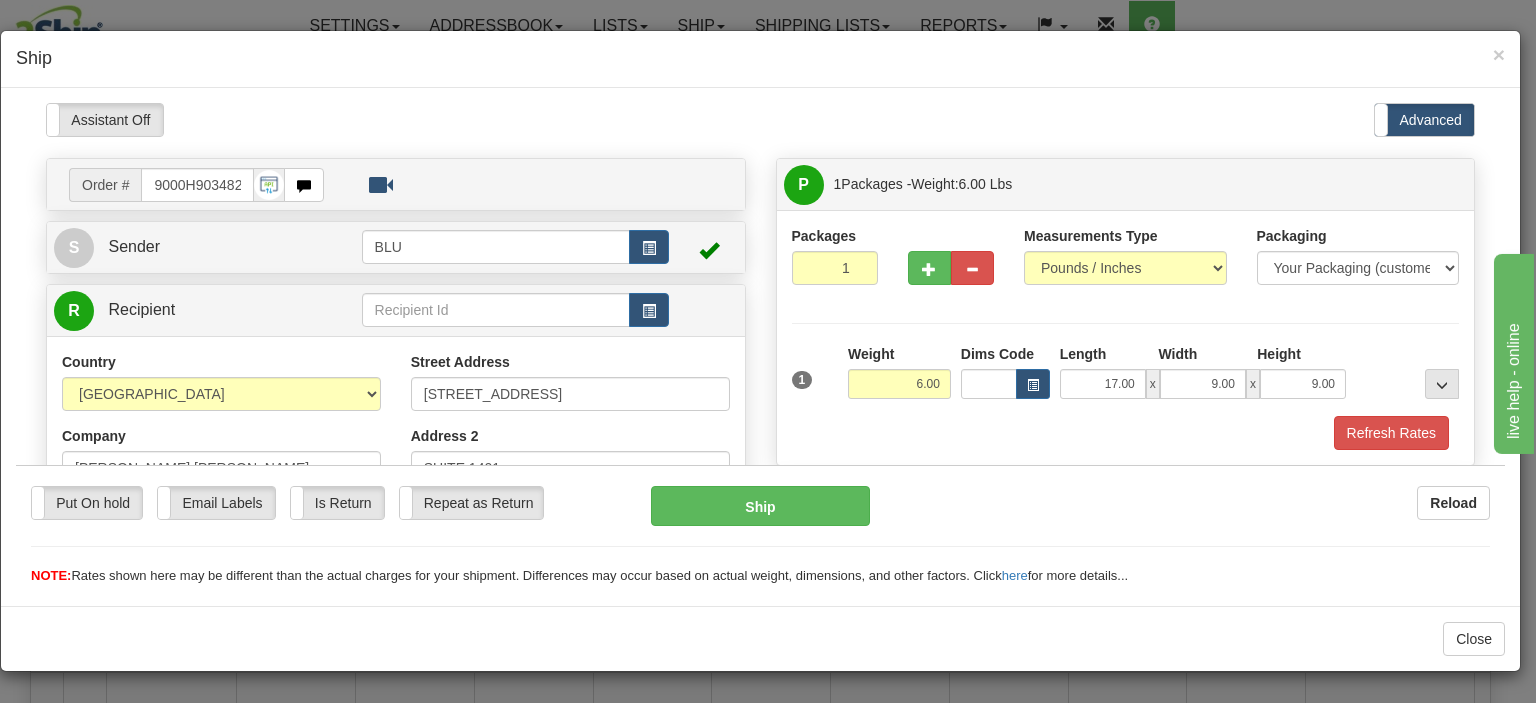 click at bounding box center (1407, 370) 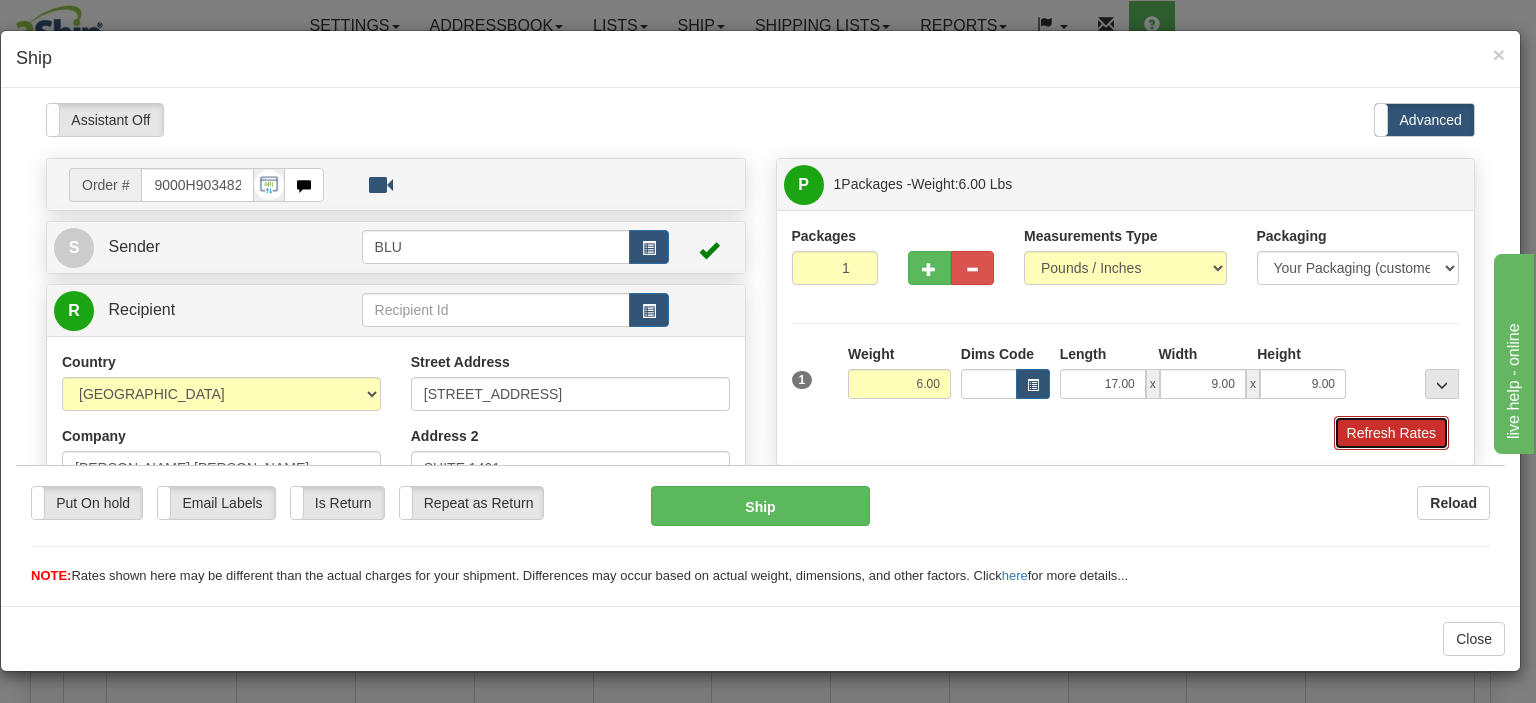 click on "Refresh Rates" at bounding box center [1391, 432] 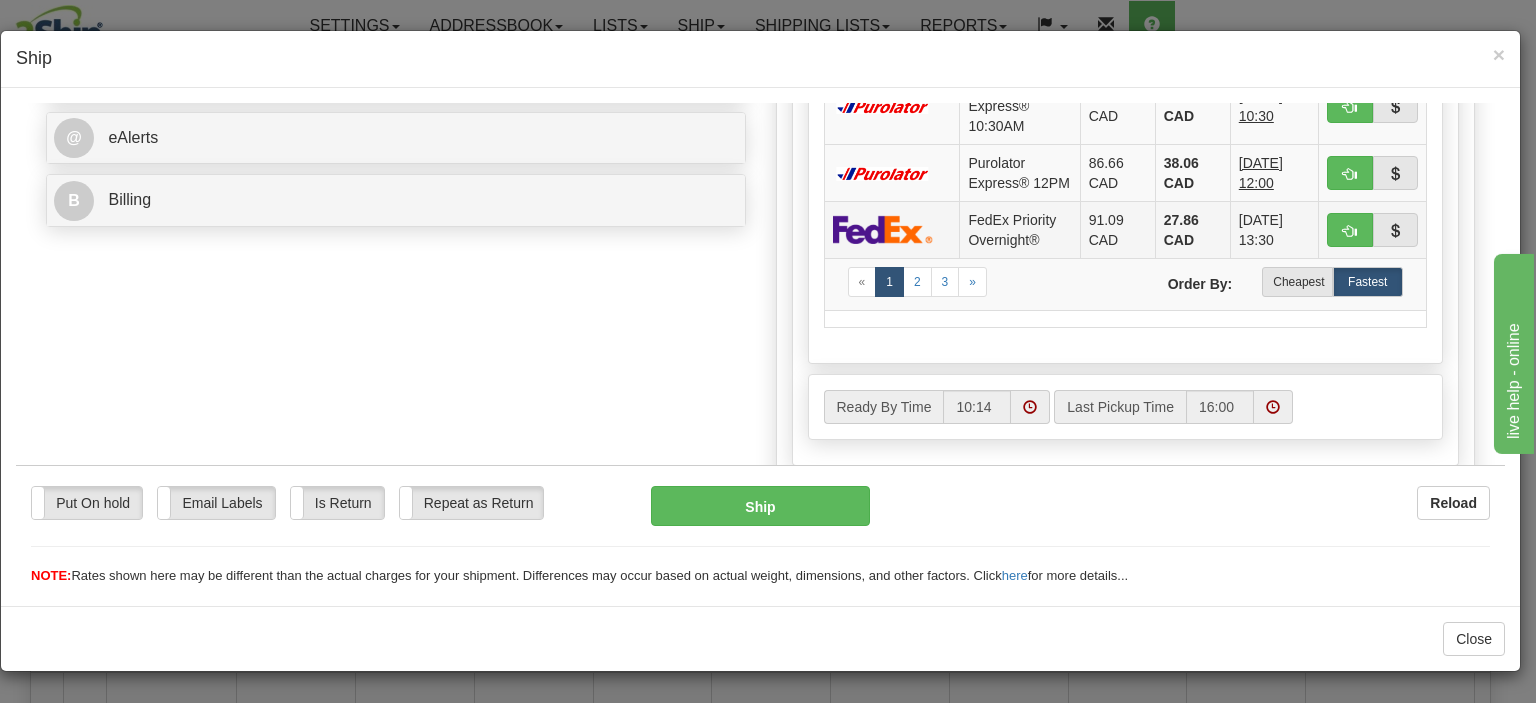 scroll, scrollTop: 900, scrollLeft: 0, axis: vertical 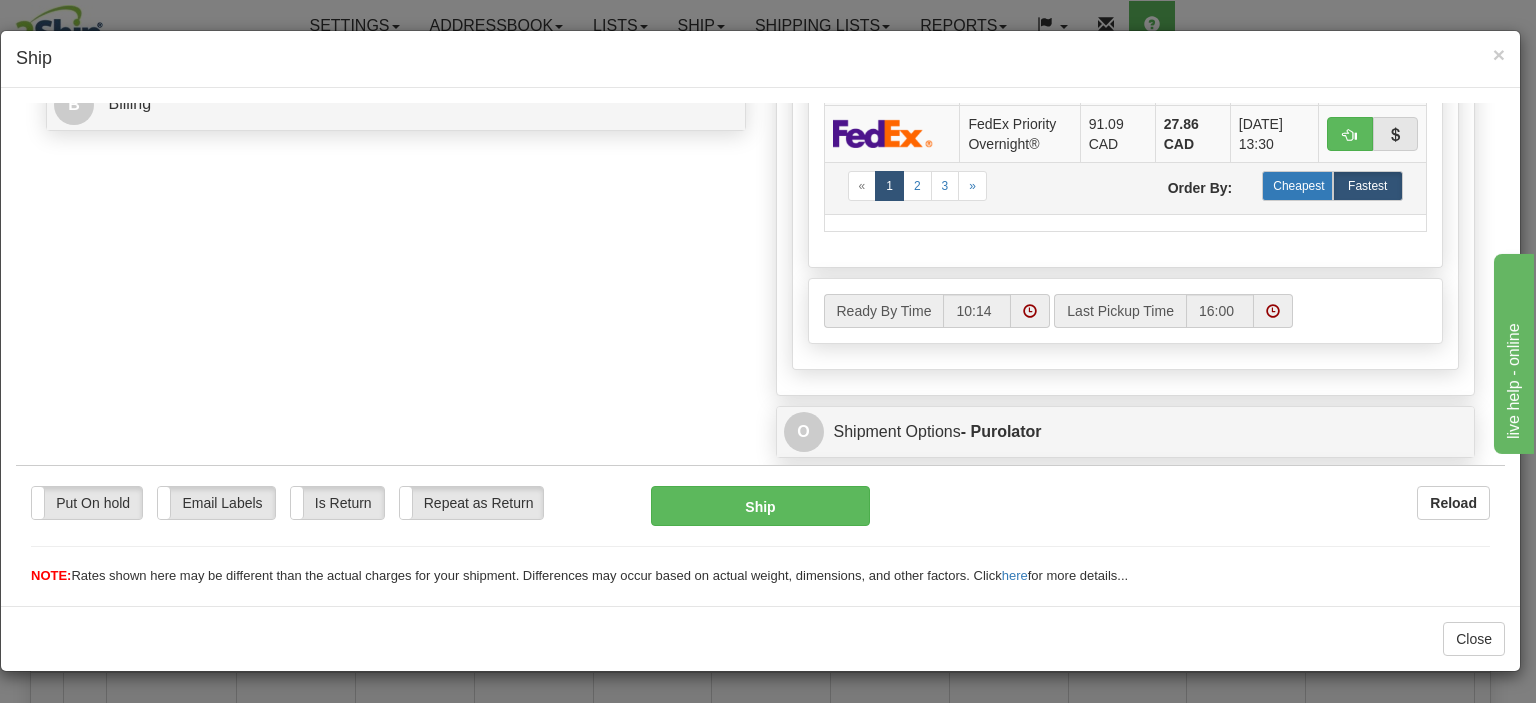 click on "Cheapest" at bounding box center [1297, 185] 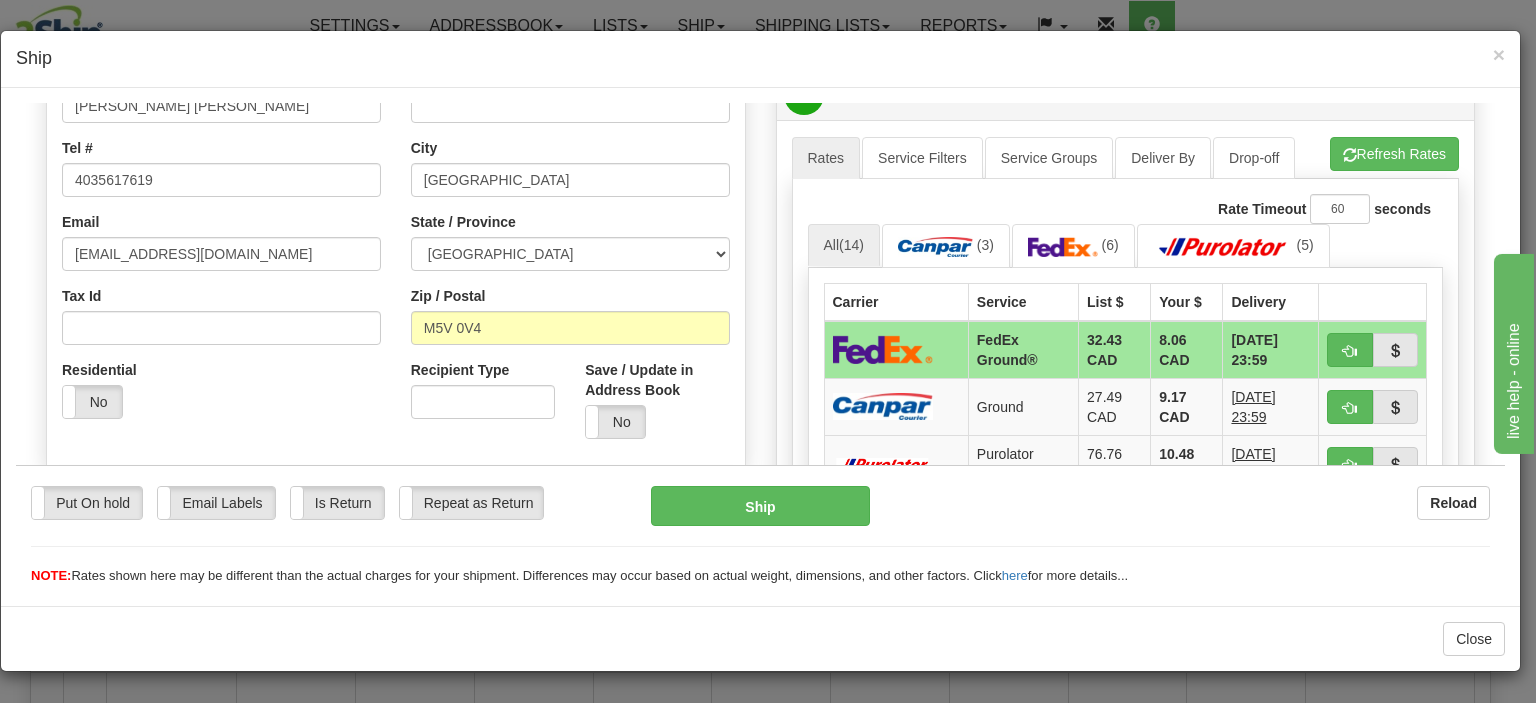 scroll, scrollTop: 600, scrollLeft: 0, axis: vertical 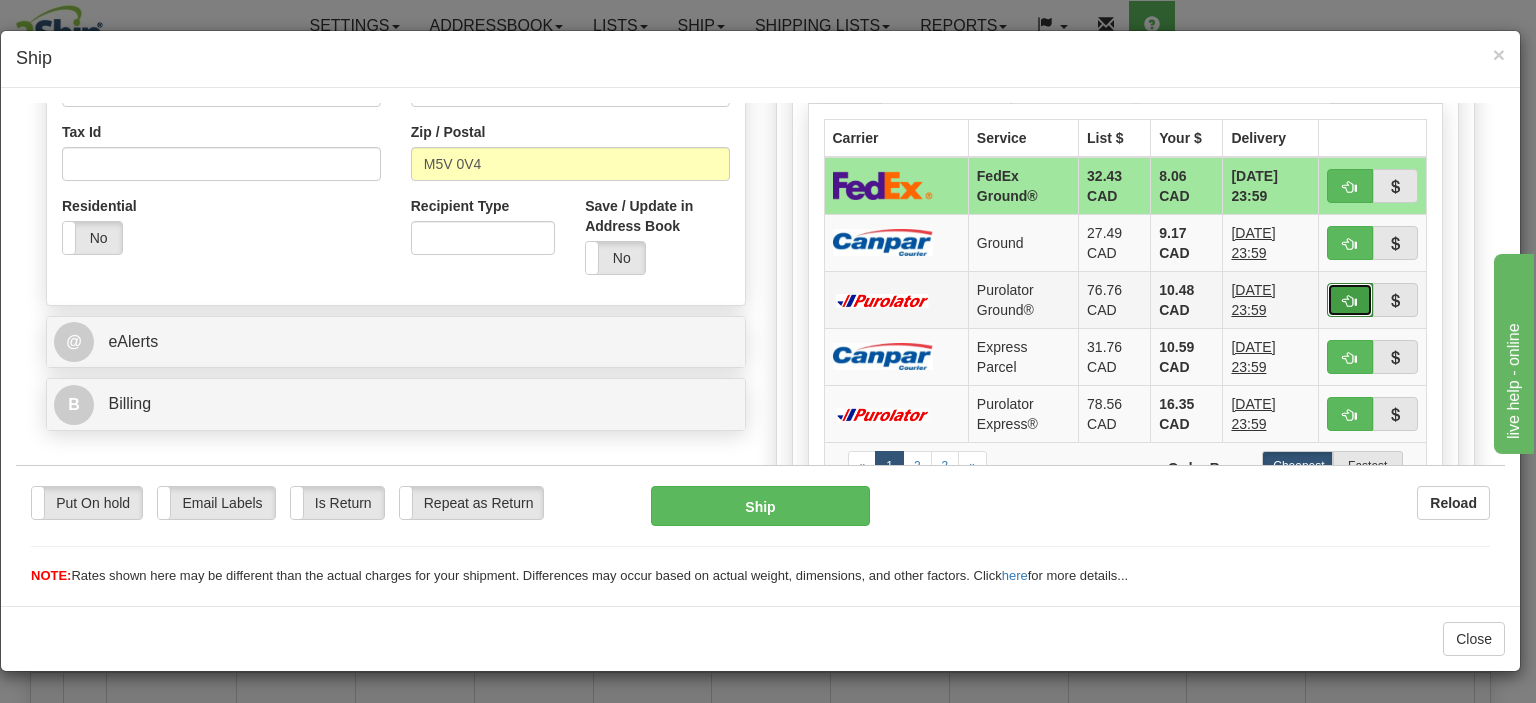 click at bounding box center [1350, 300] 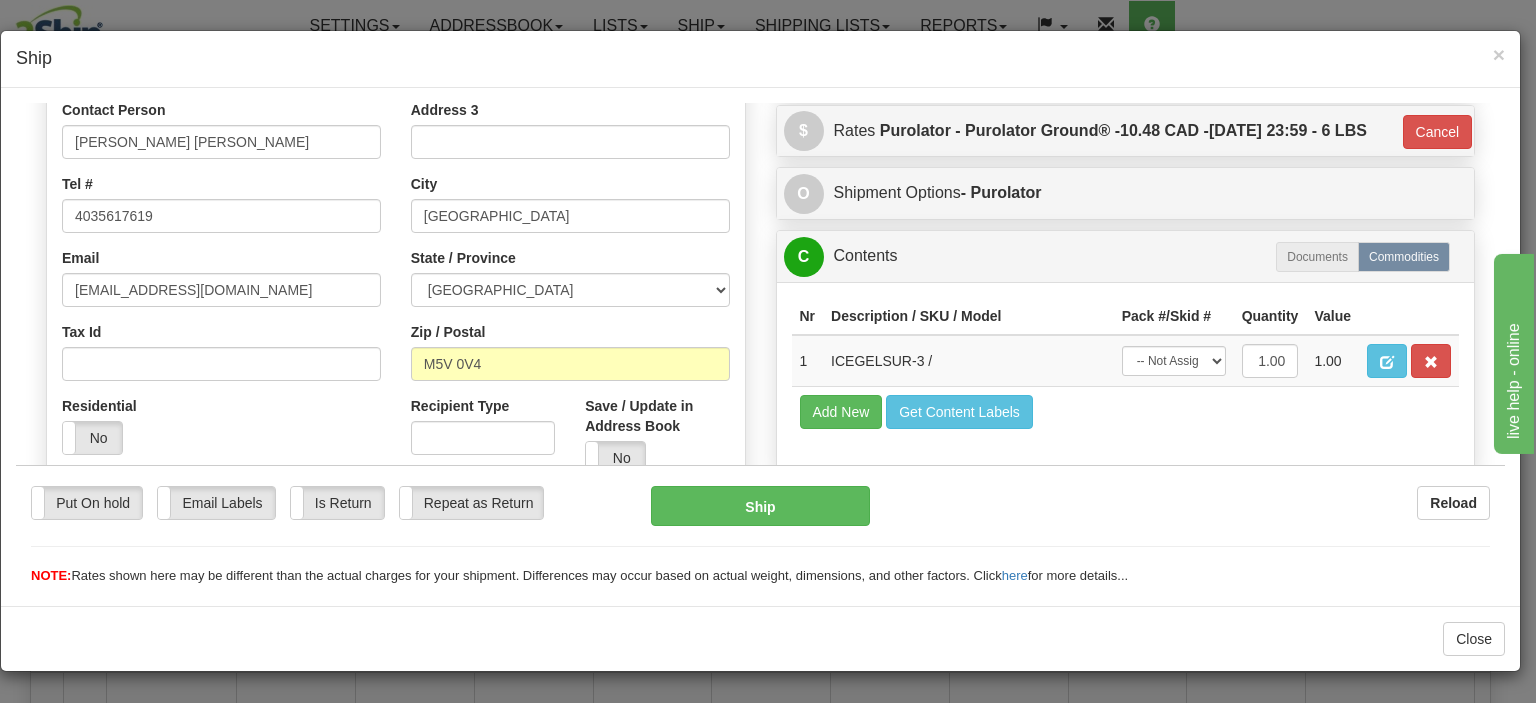 scroll, scrollTop: 457, scrollLeft: 0, axis: vertical 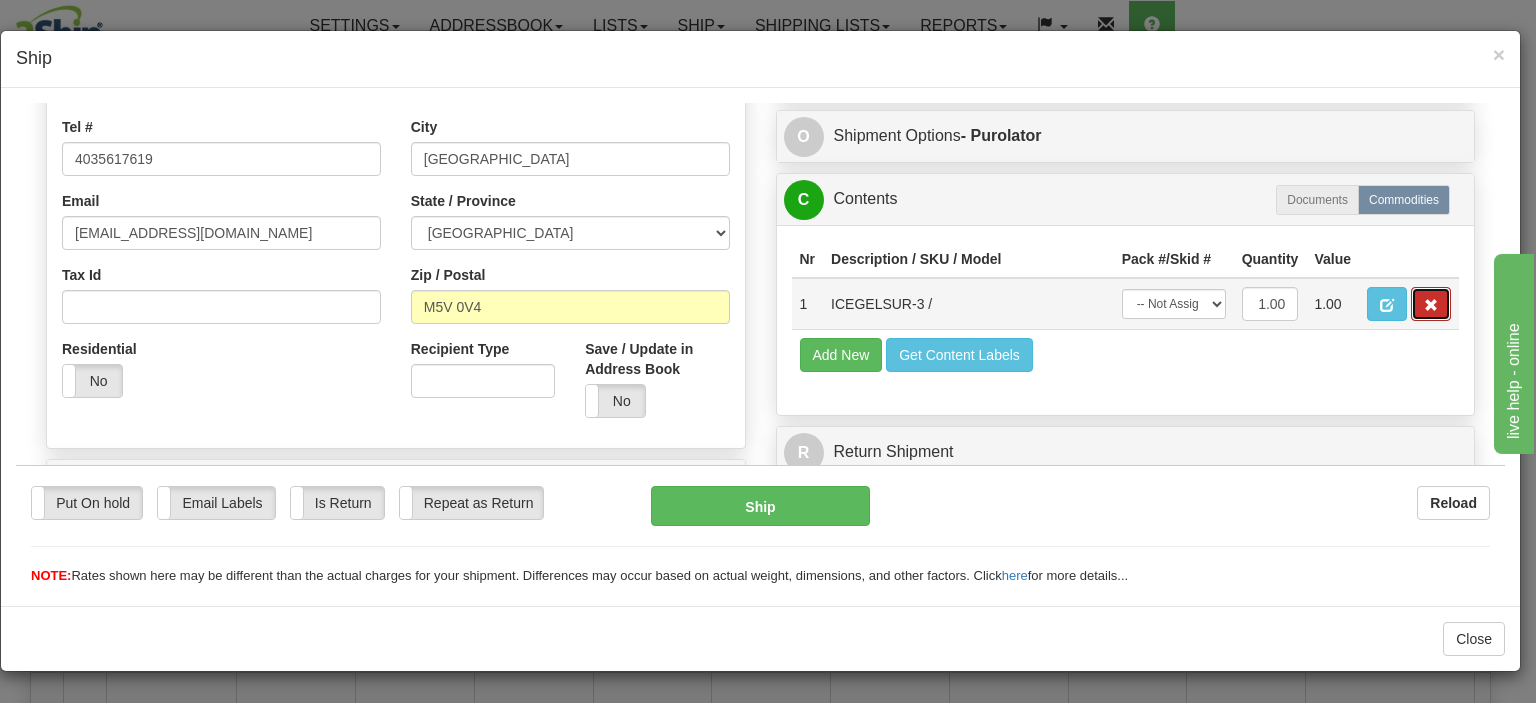 click at bounding box center [1431, 304] 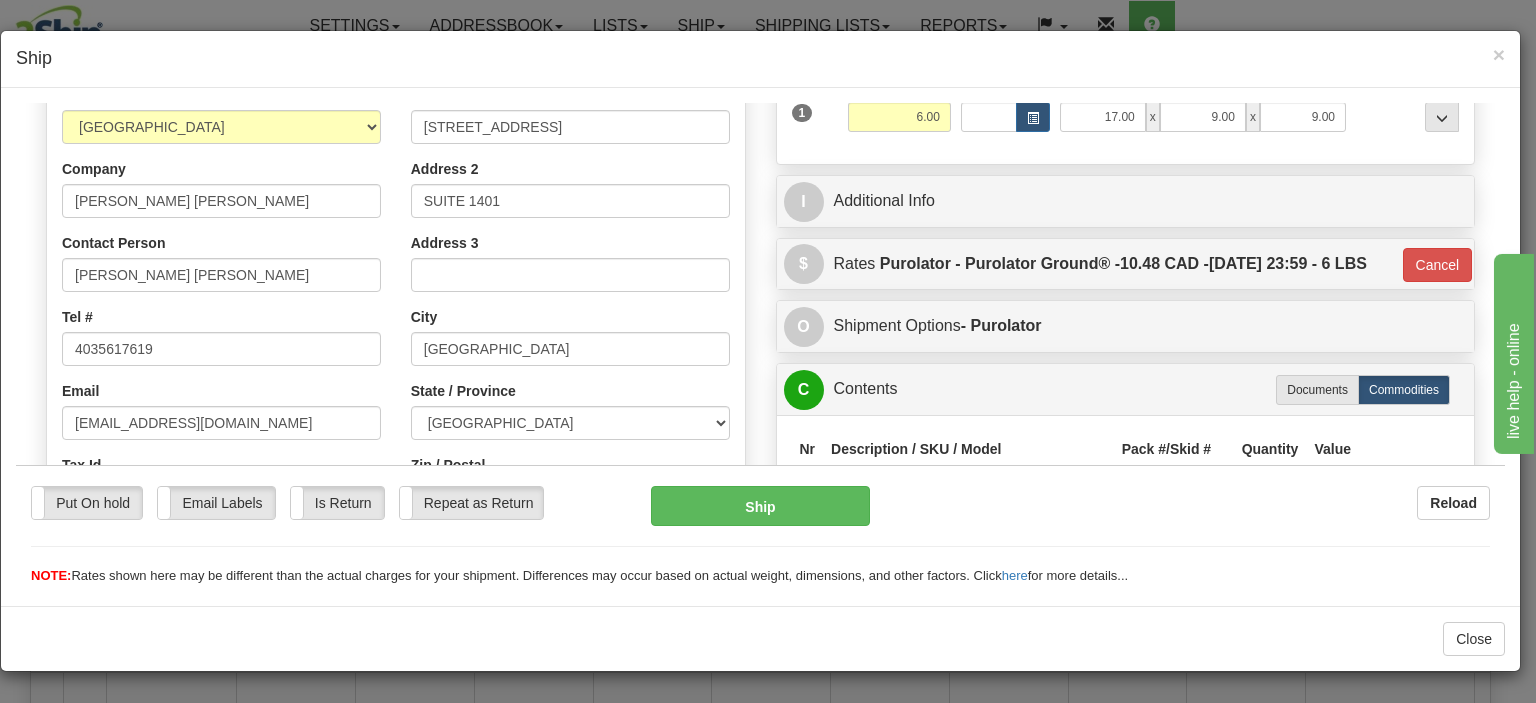 scroll, scrollTop: 257, scrollLeft: 0, axis: vertical 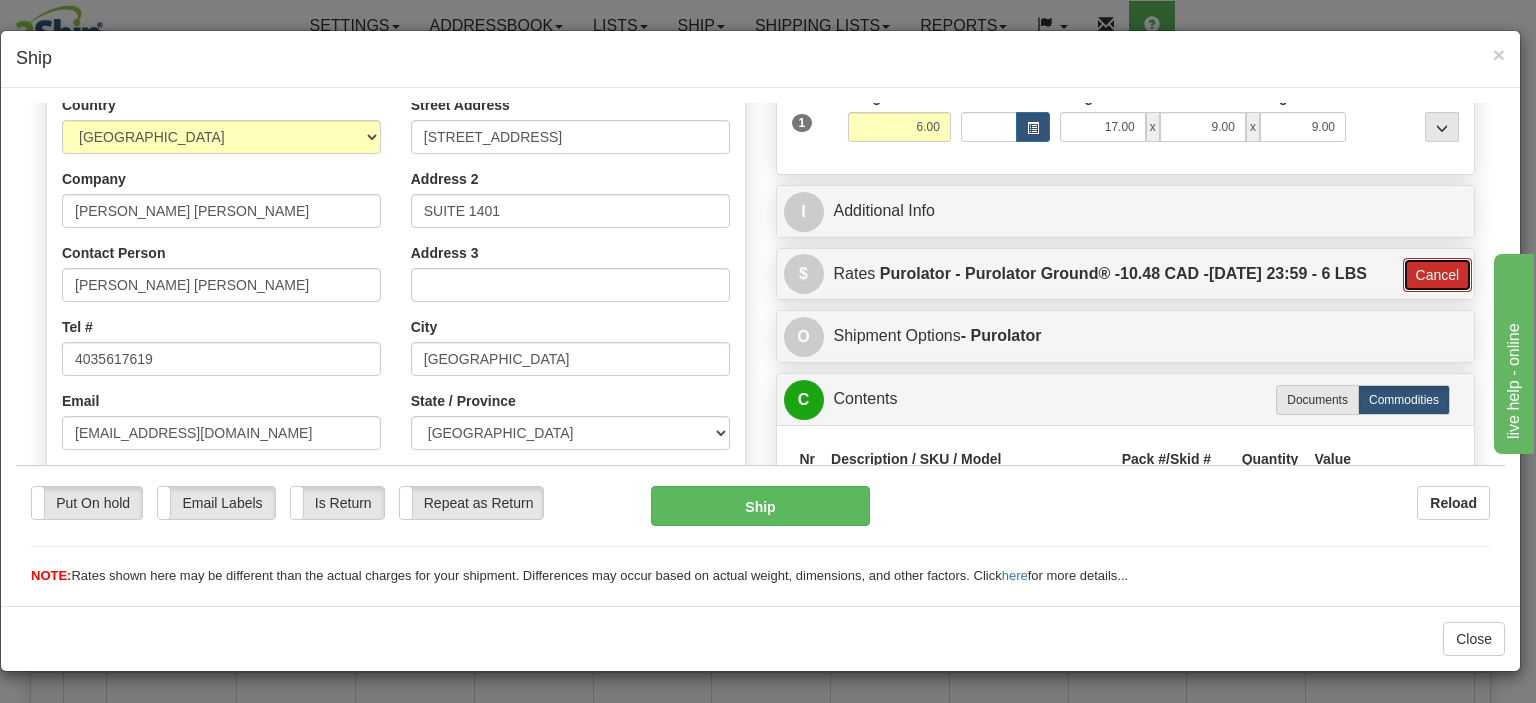 click on "Cancel" at bounding box center [1438, 274] 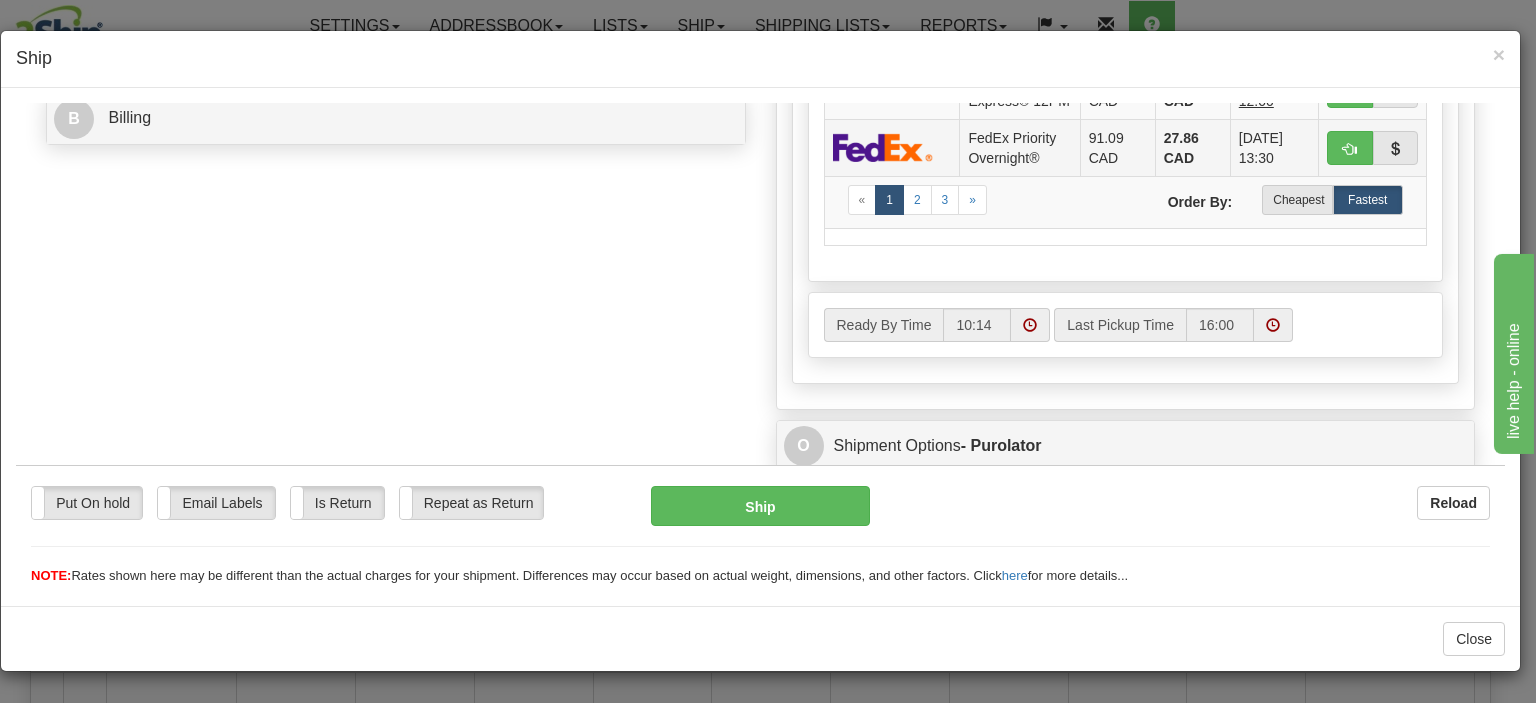 scroll, scrollTop: 857, scrollLeft: 0, axis: vertical 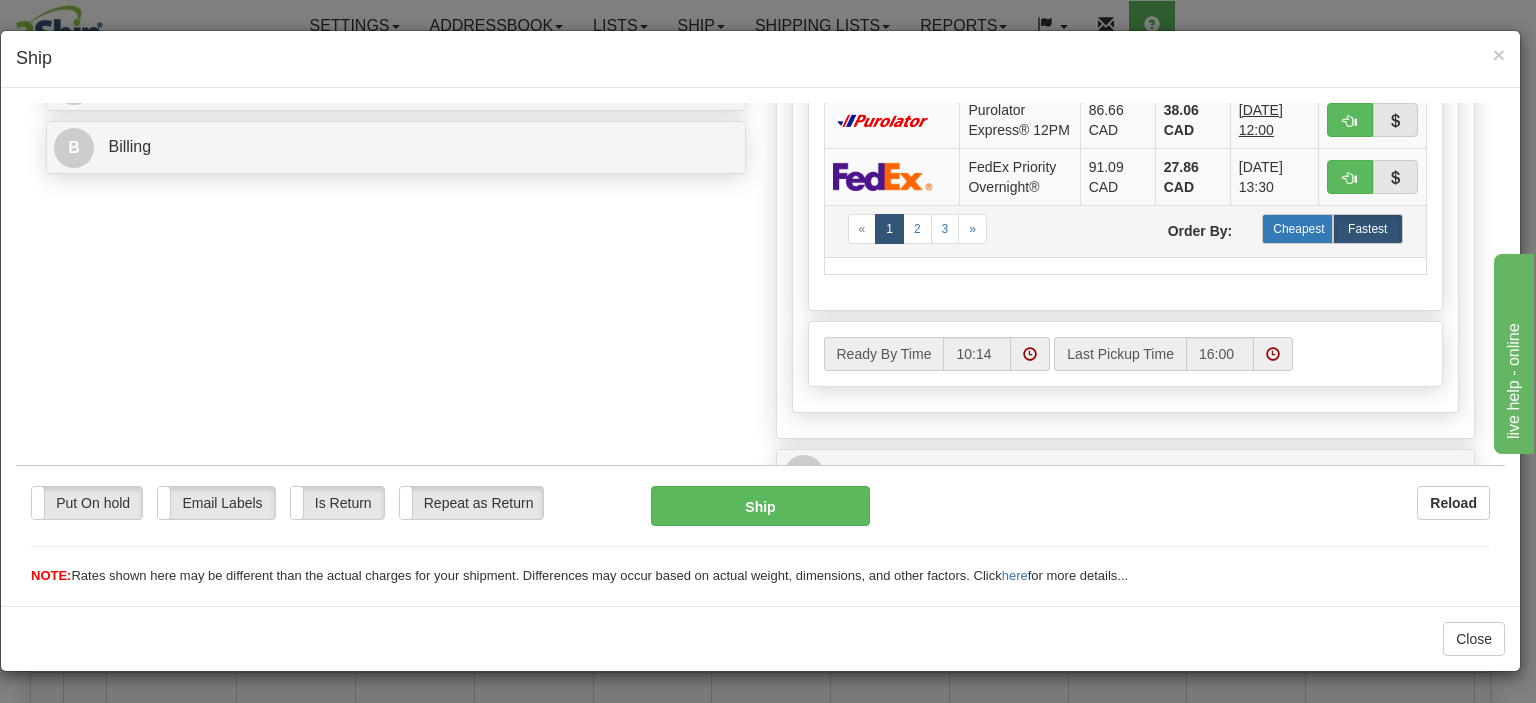 click on "Cheapest" at bounding box center (1297, 228) 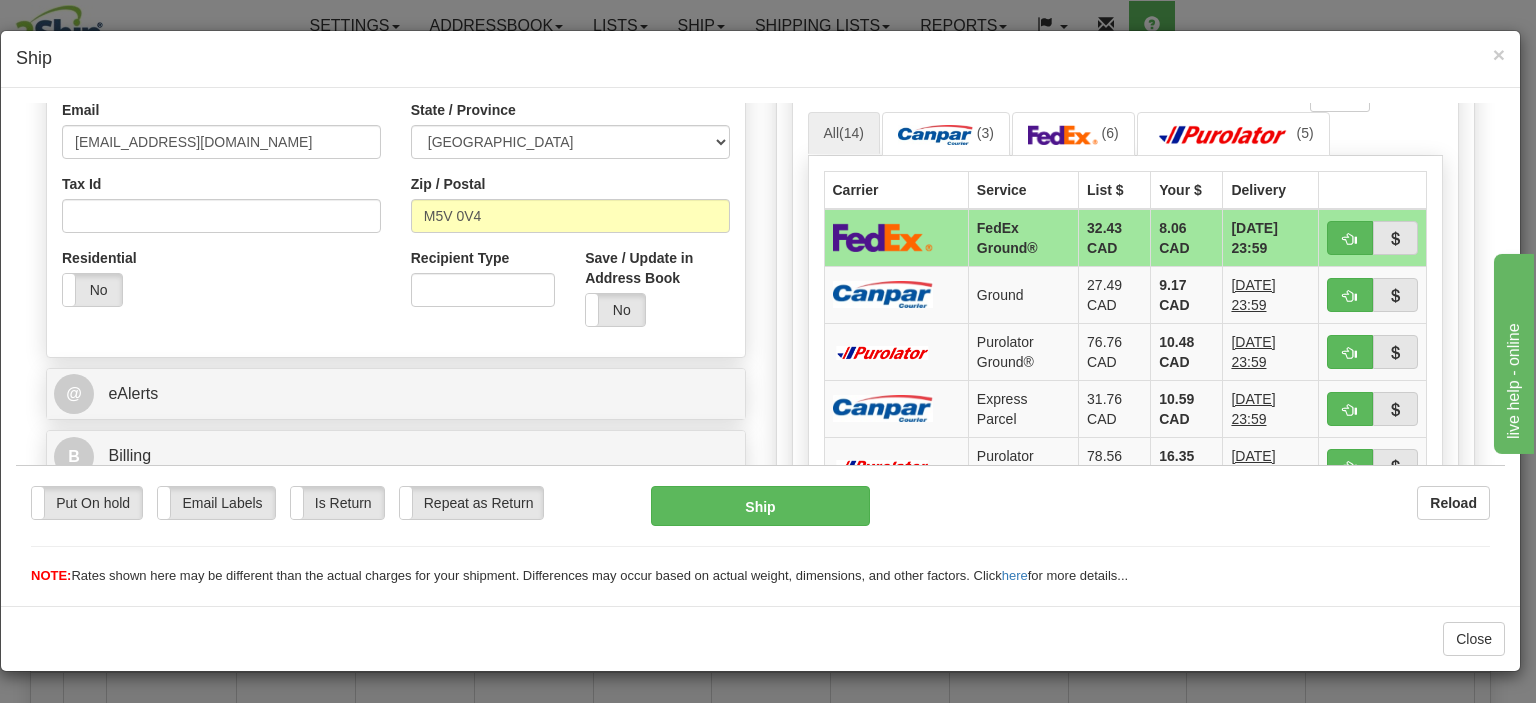 scroll, scrollTop: 657, scrollLeft: 0, axis: vertical 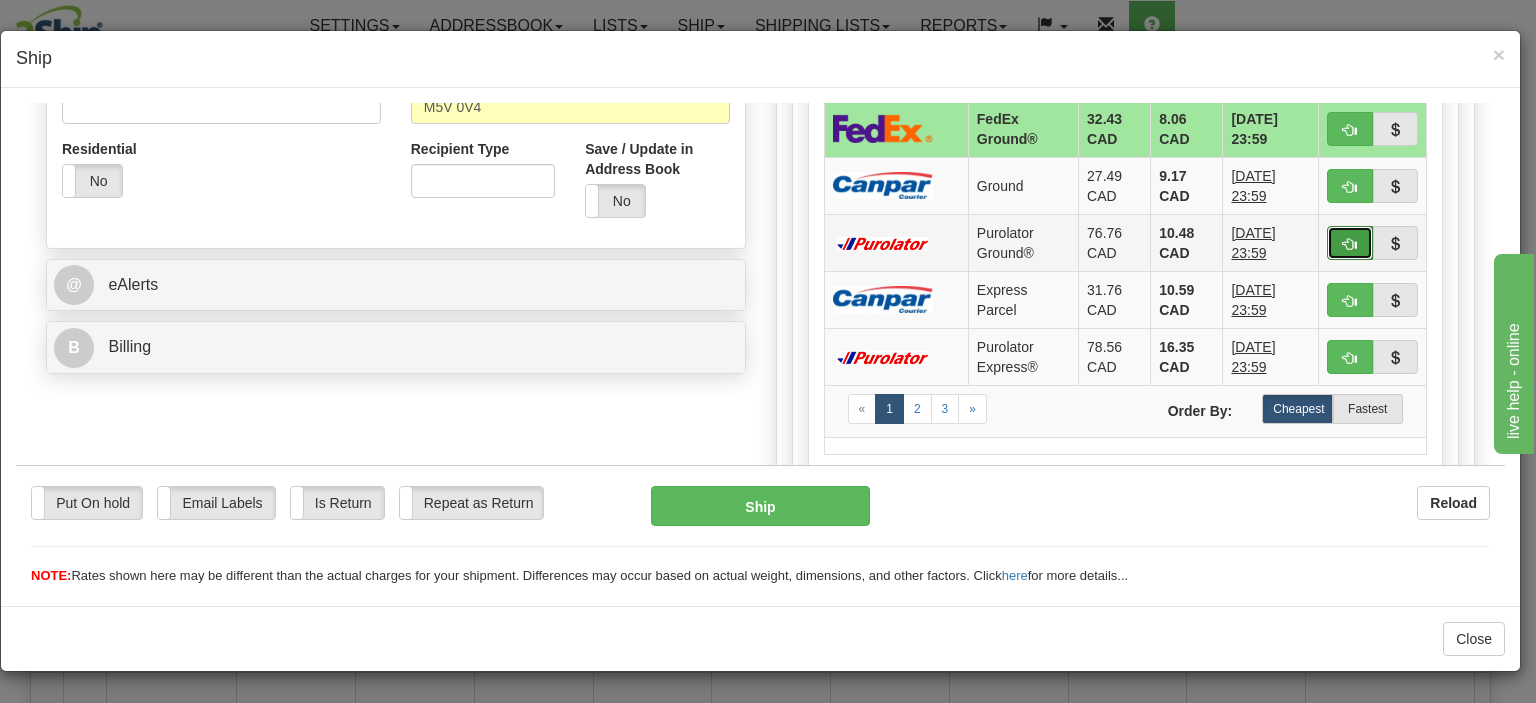 click at bounding box center [1350, 243] 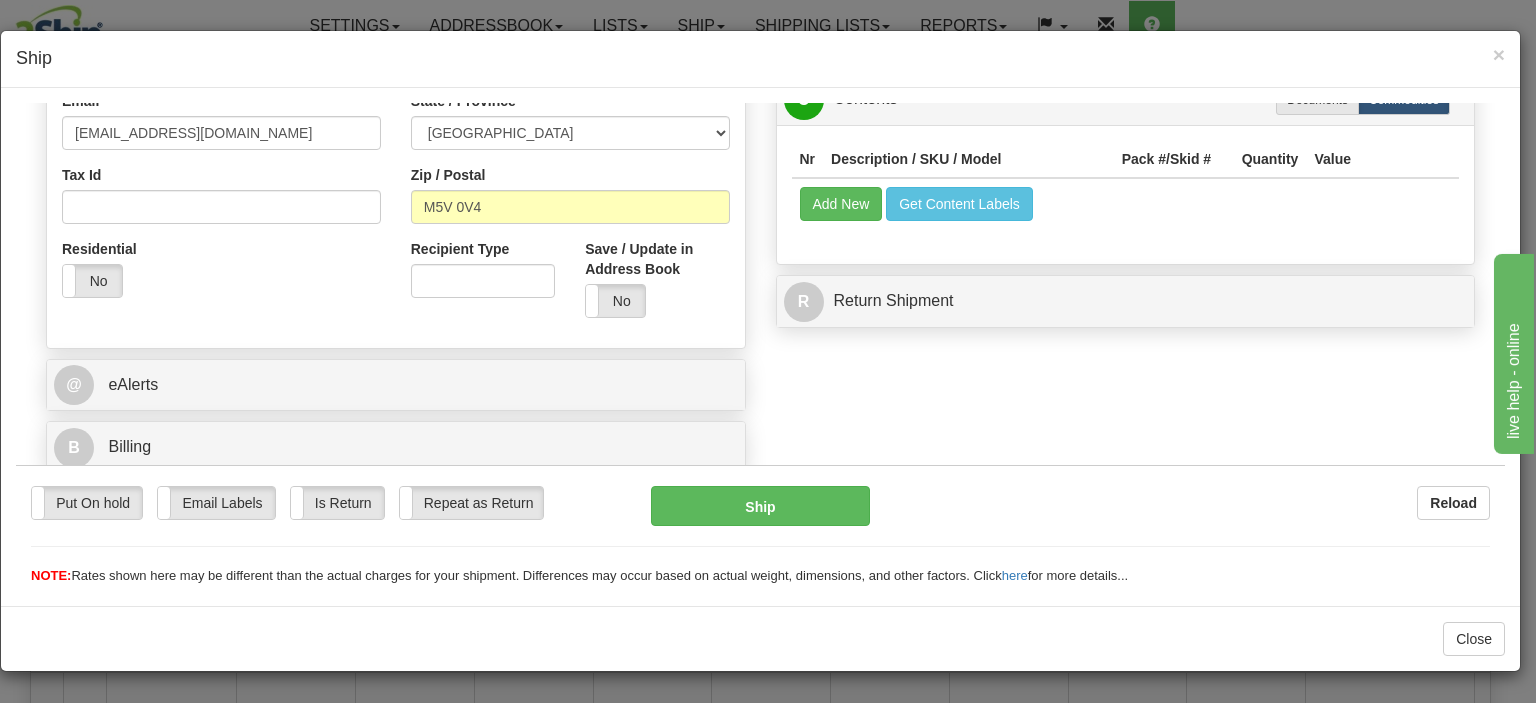 scroll, scrollTop: 557, scrollLeft: 0, axis: vertical 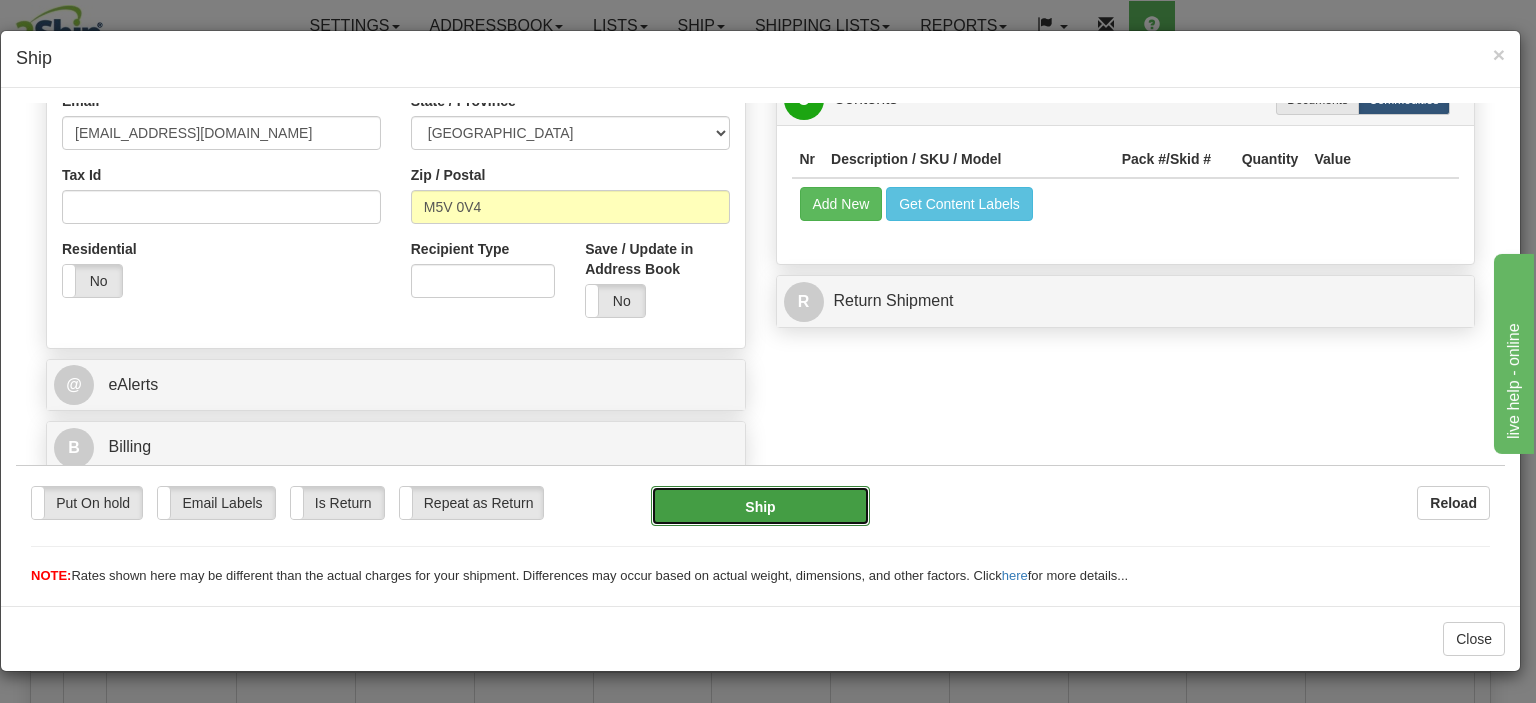 click on "Ship" at bounding box center (760, 505) 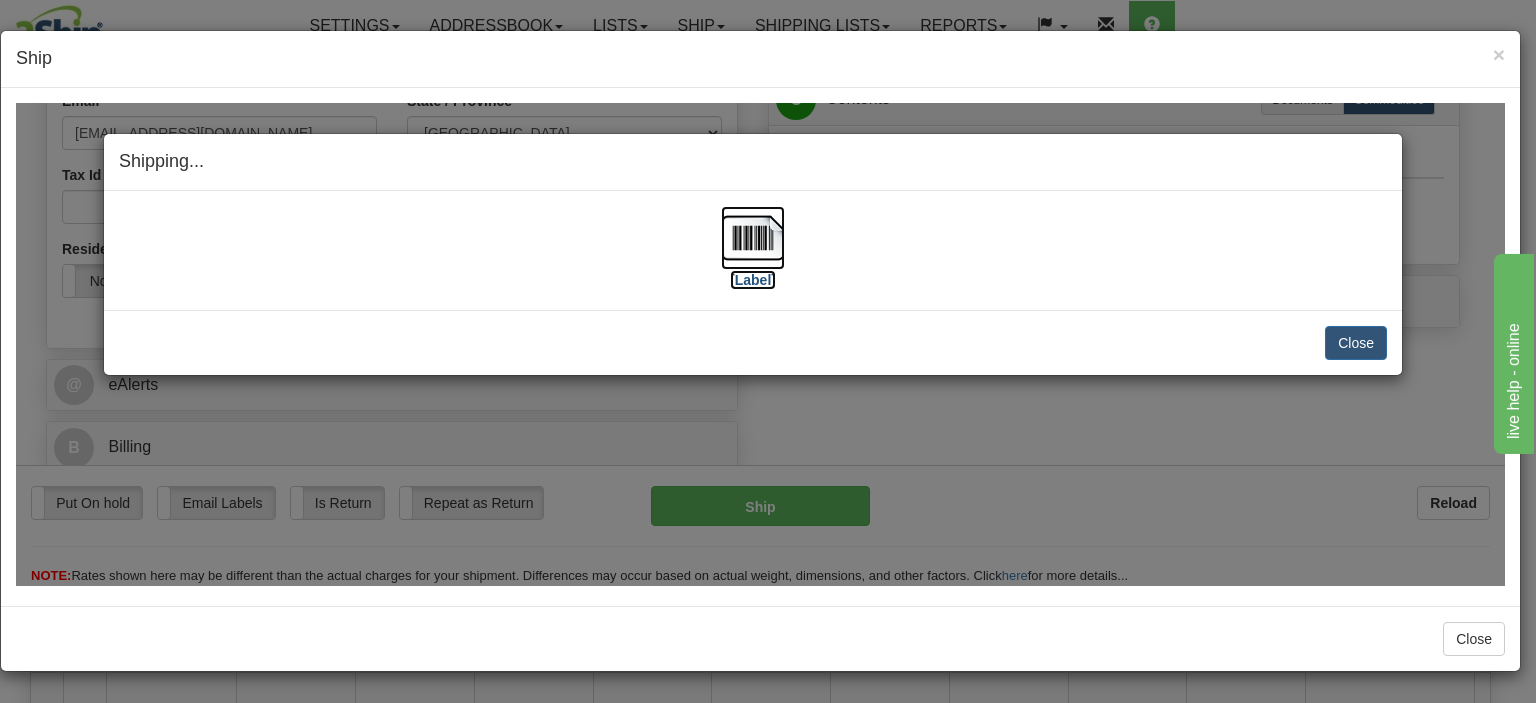click at bounding box center (753, 237) 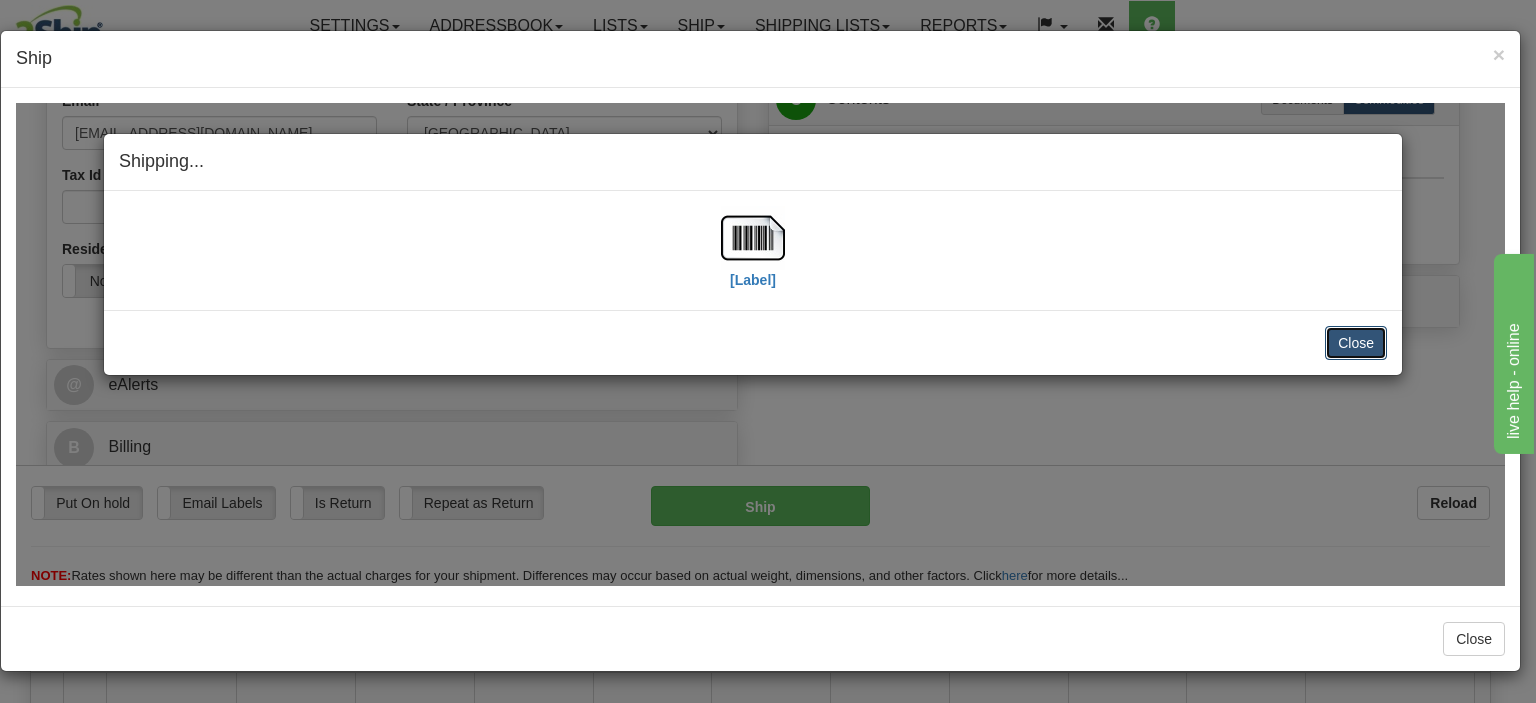 click on "Close" at bounding box center [1356, 342] 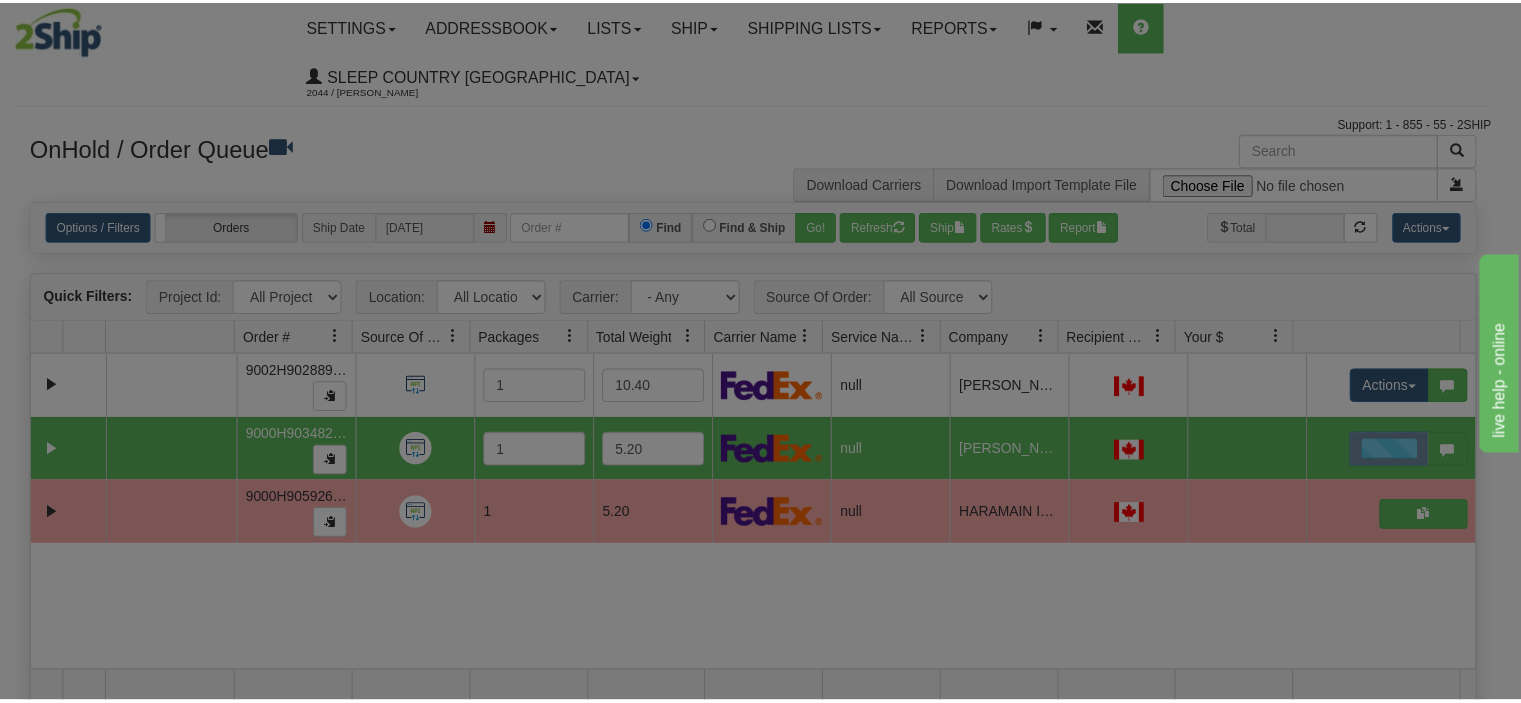 scroll, scrollTop: 0, scrollLeft: 0, axis: both 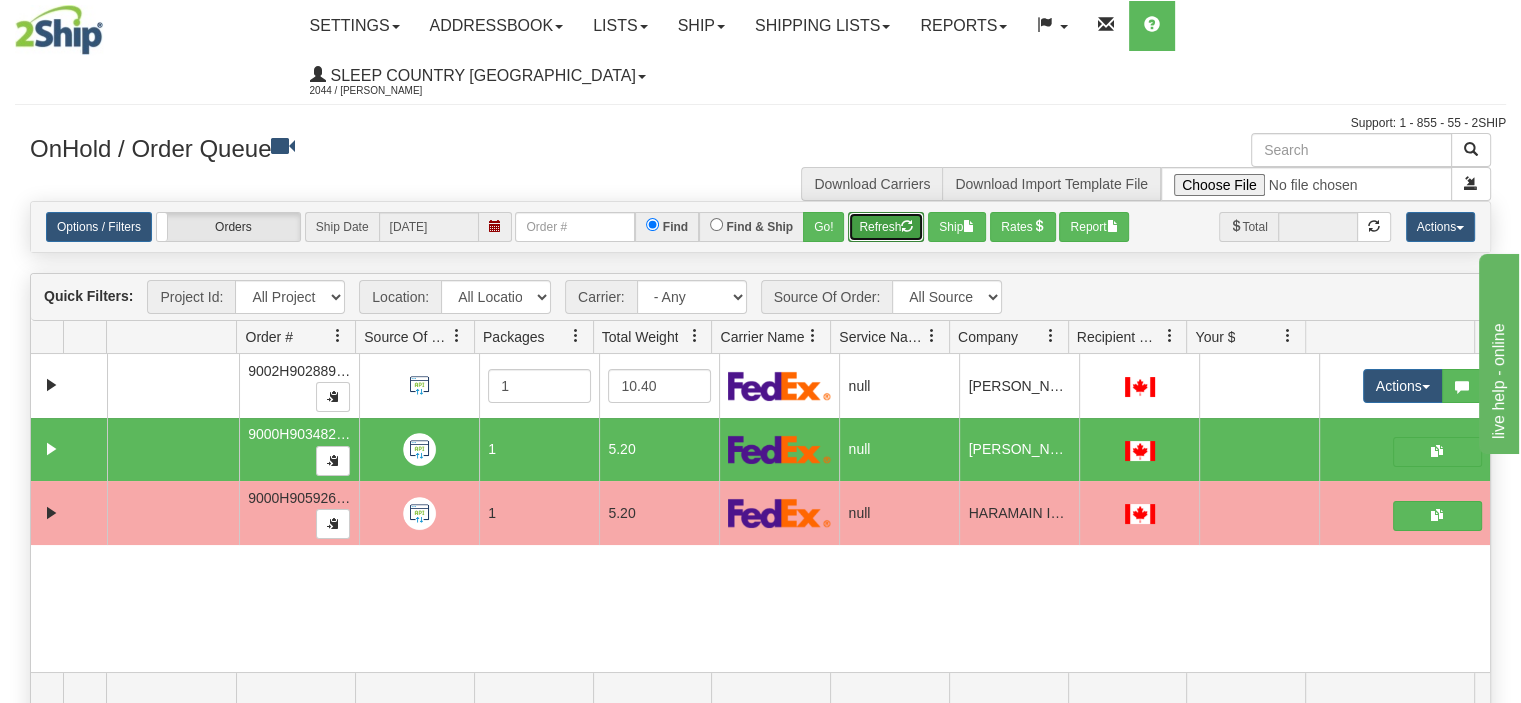 click on "Refresh" at bounding box center [886, 227] 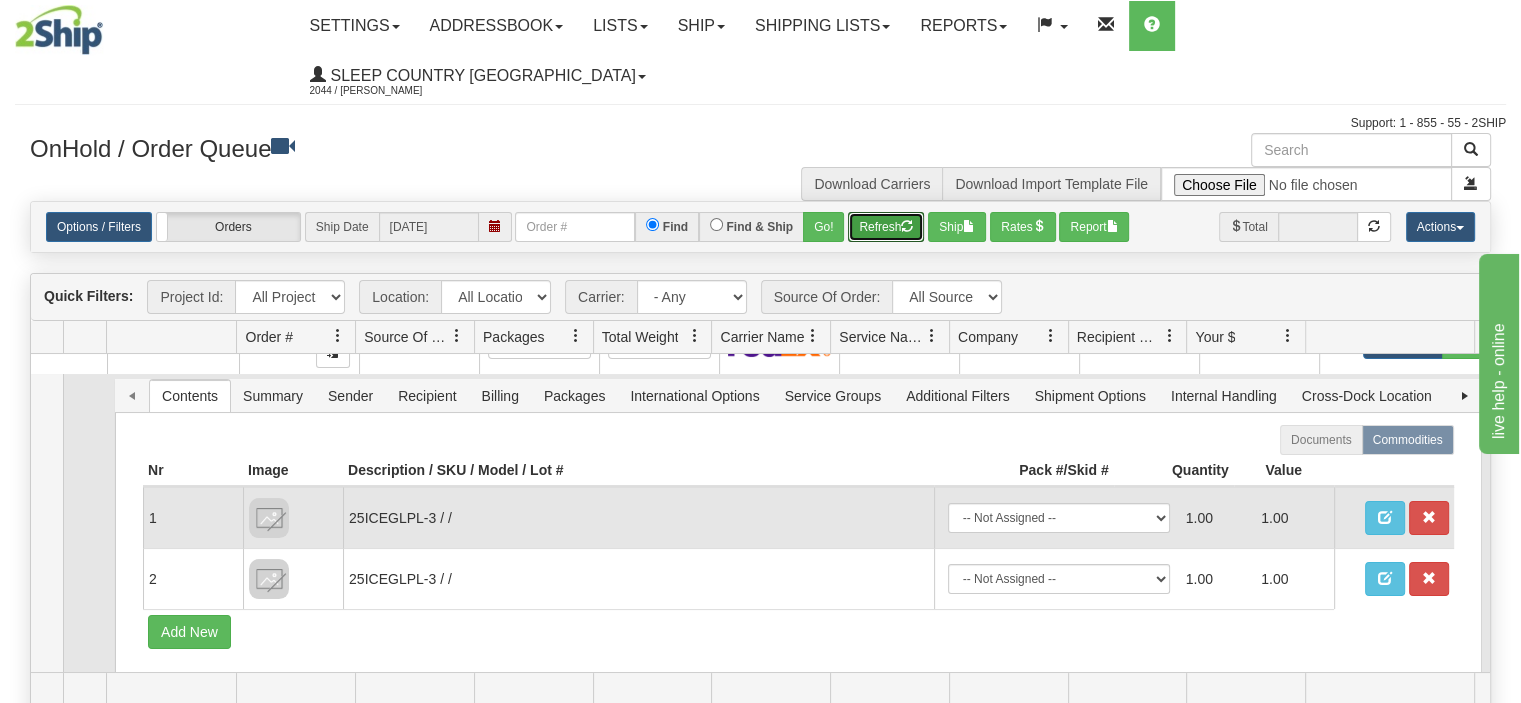 scroll, scrollTop: 83, scrollLeft: 0, axis: vertical 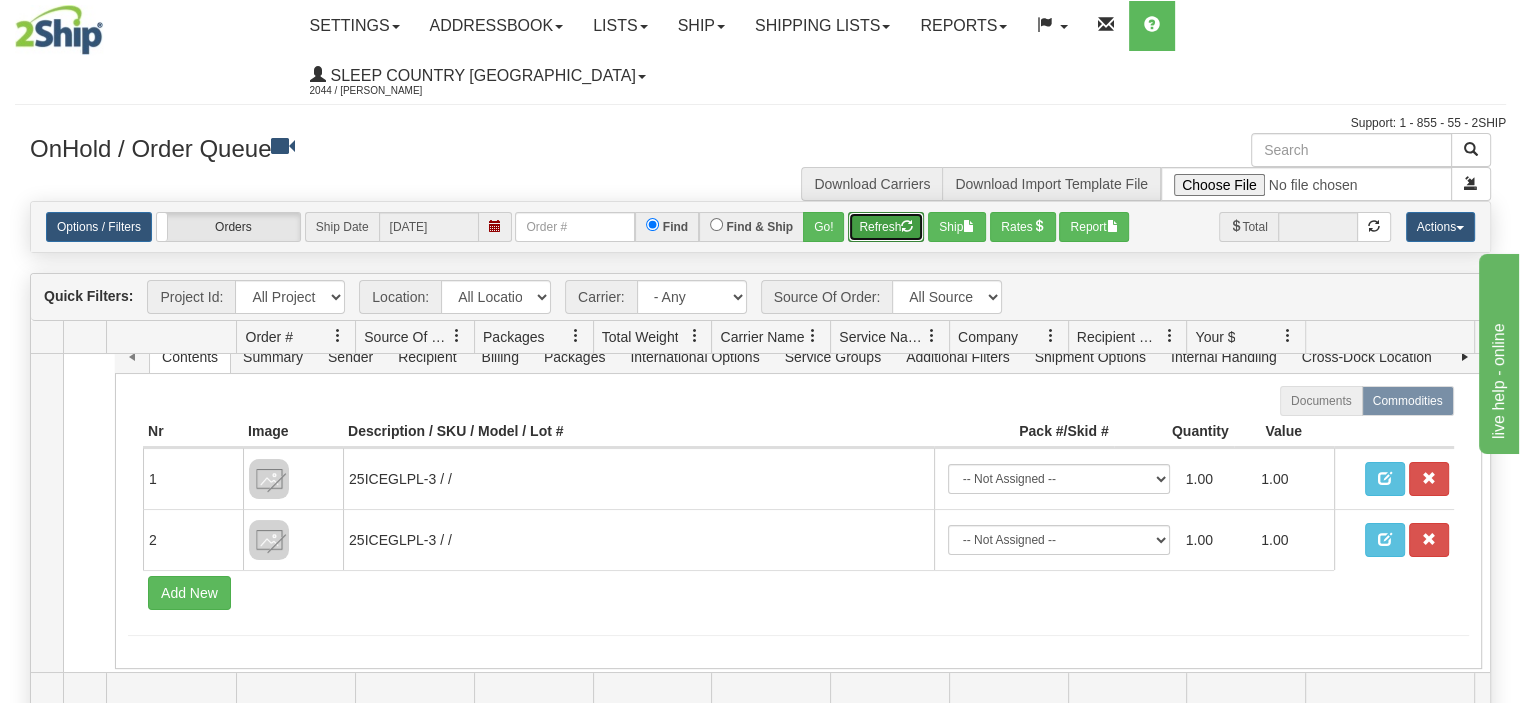 click on "Refresh" at bounding box center [886, 227] 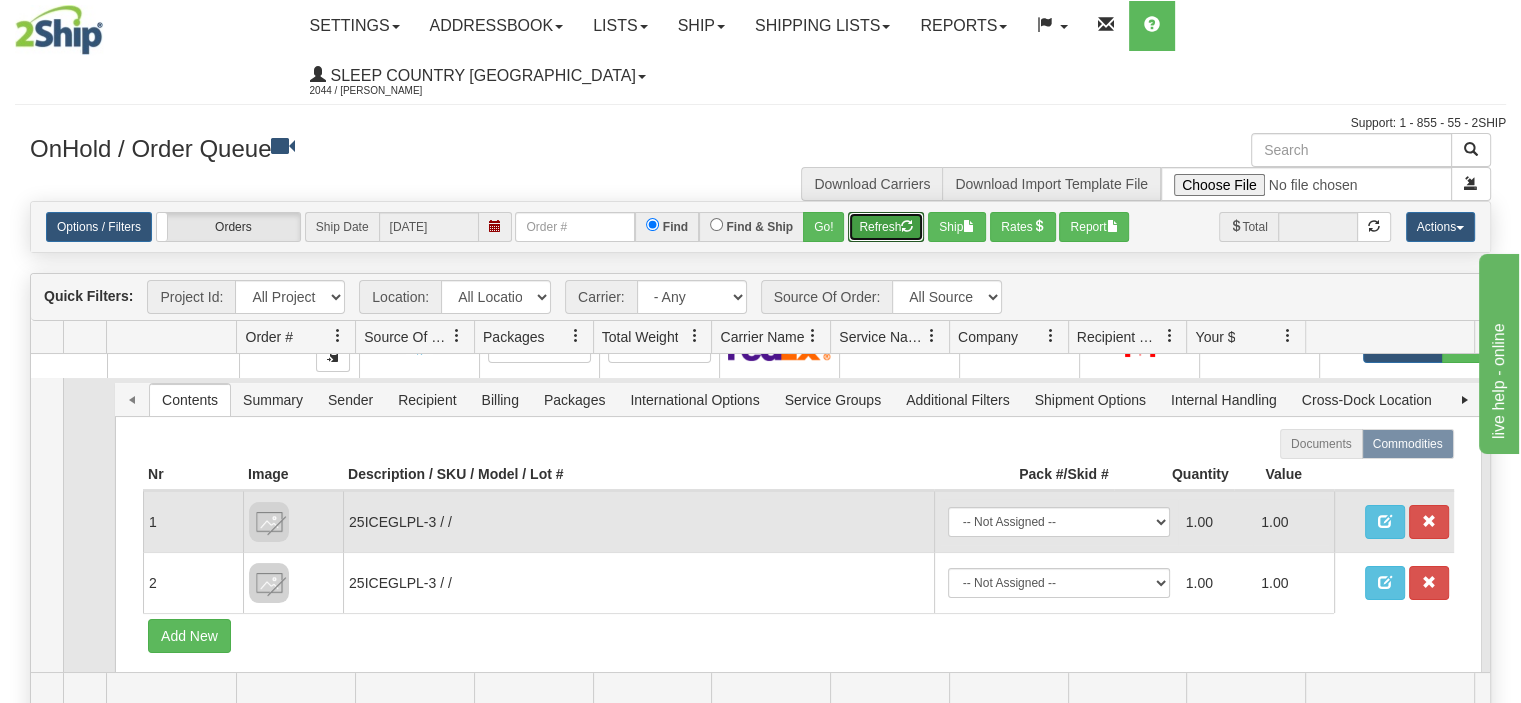 scroll, scrollTop: 0, scrollLeft: 0, axis: both 